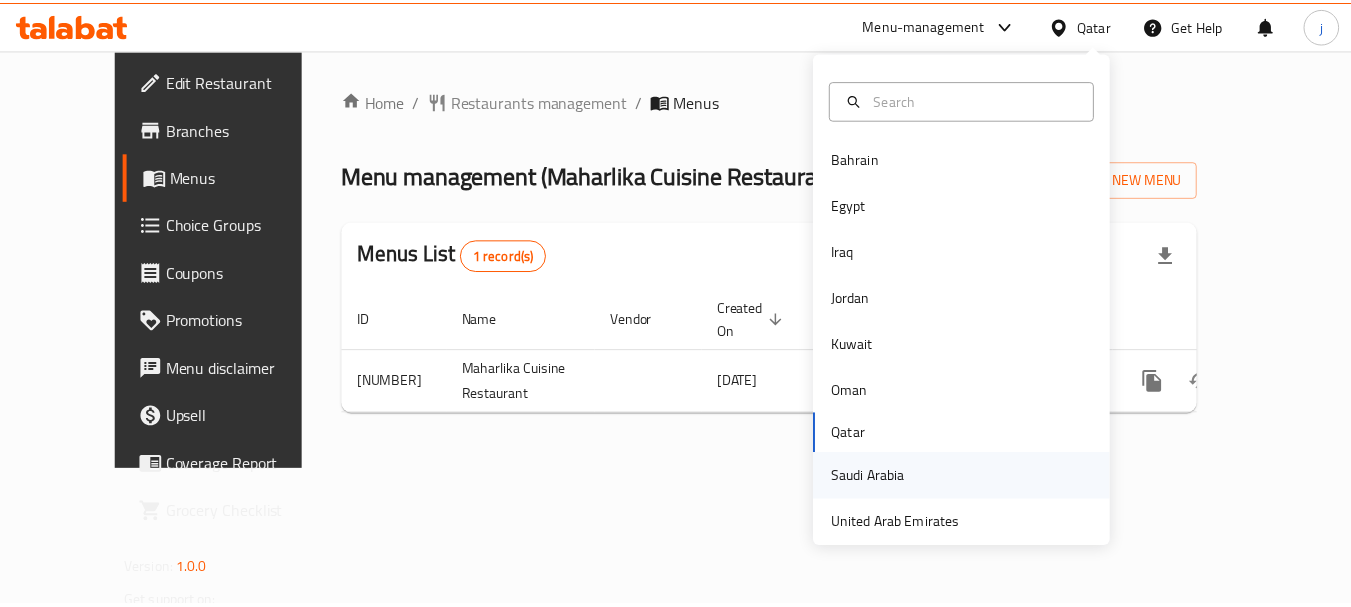 scroll, scrollTop: 0, scrollLeft: 0, axis: both 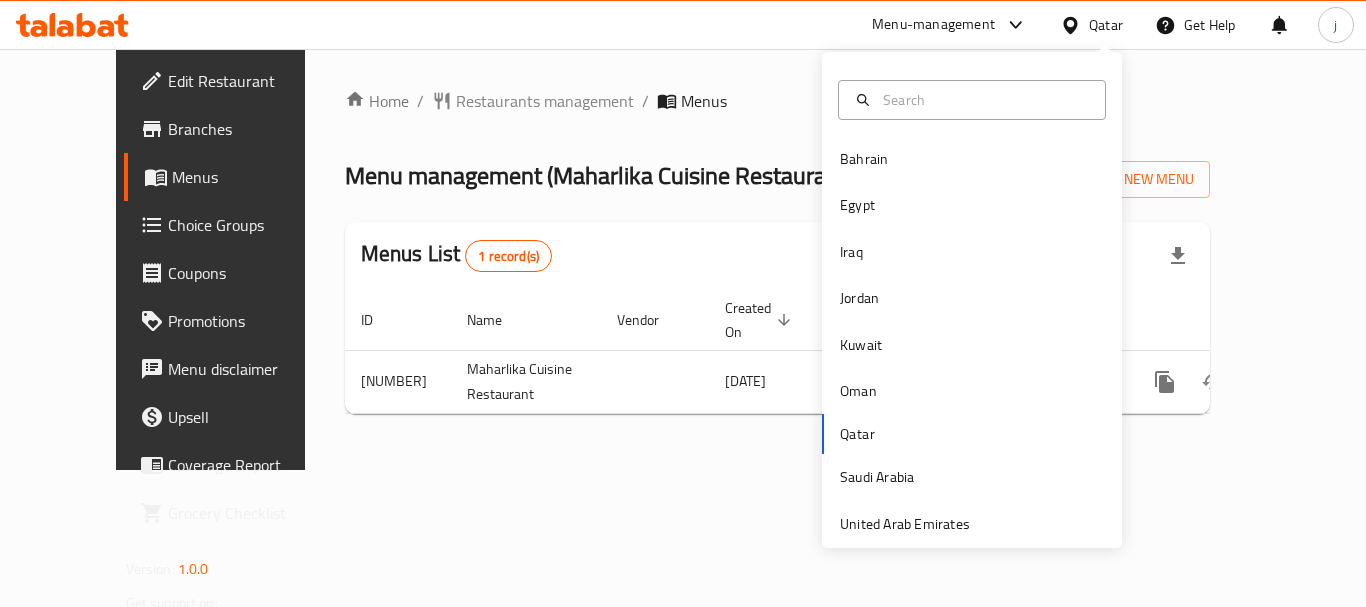 click on "Bahrain Egypt Iraq Jordan Kuwait Oman Qatar Saudi Arabia United Arab Emirates" at bounding box center (972, 341) 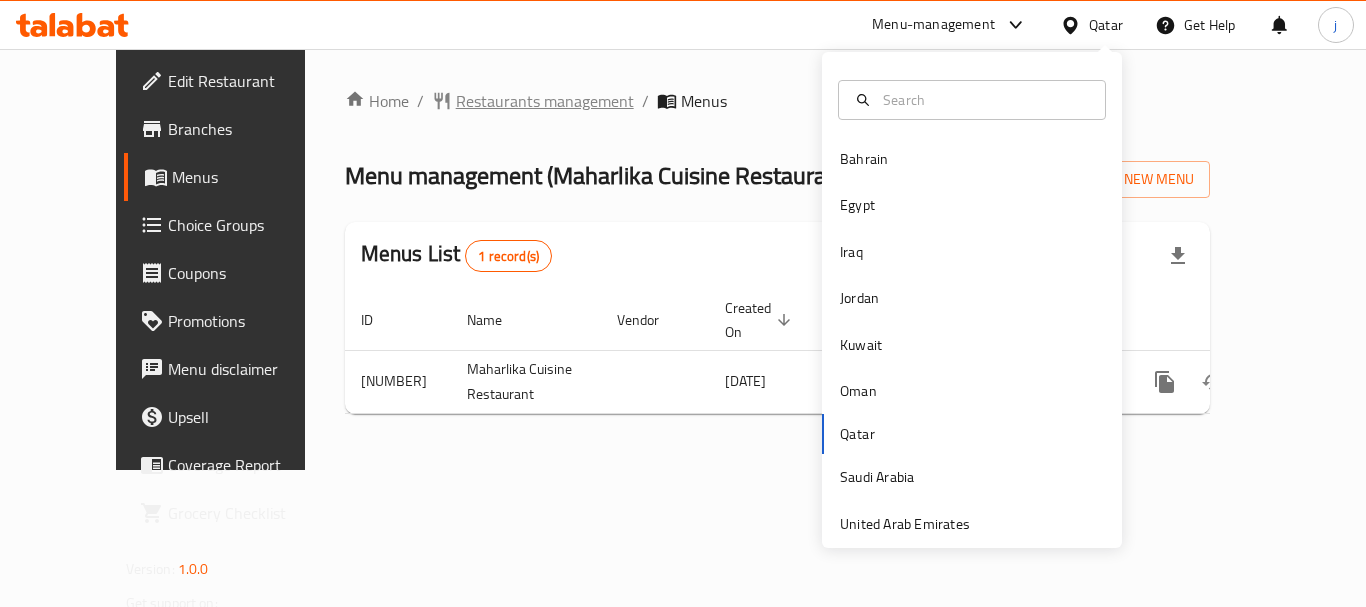 click on "Restaurants management" at bounding box center [545, 101] 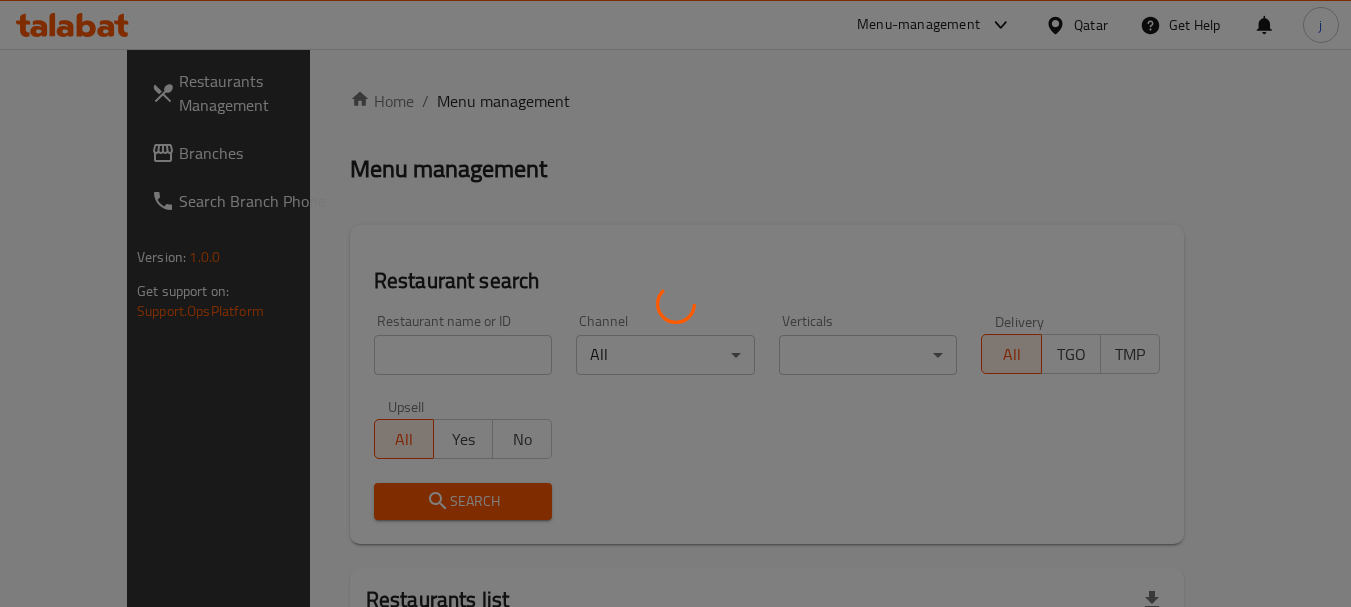 click at bounding box center [675, 303] 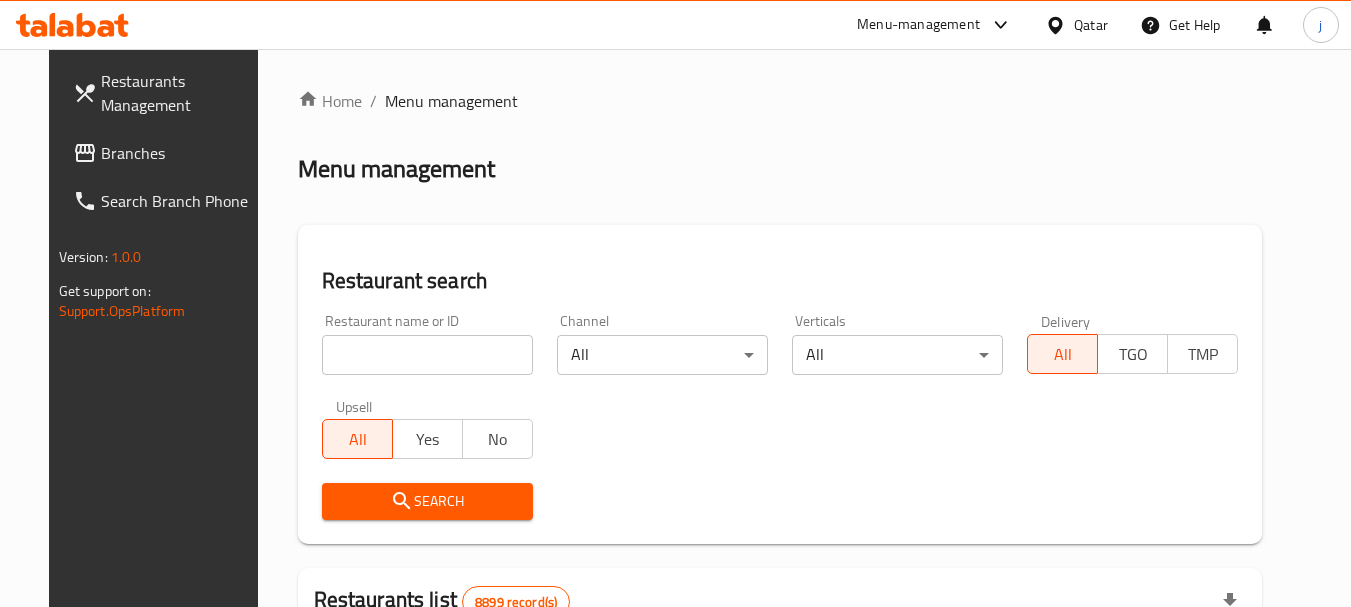 click on "Branches" at bounding box center (180, 153) 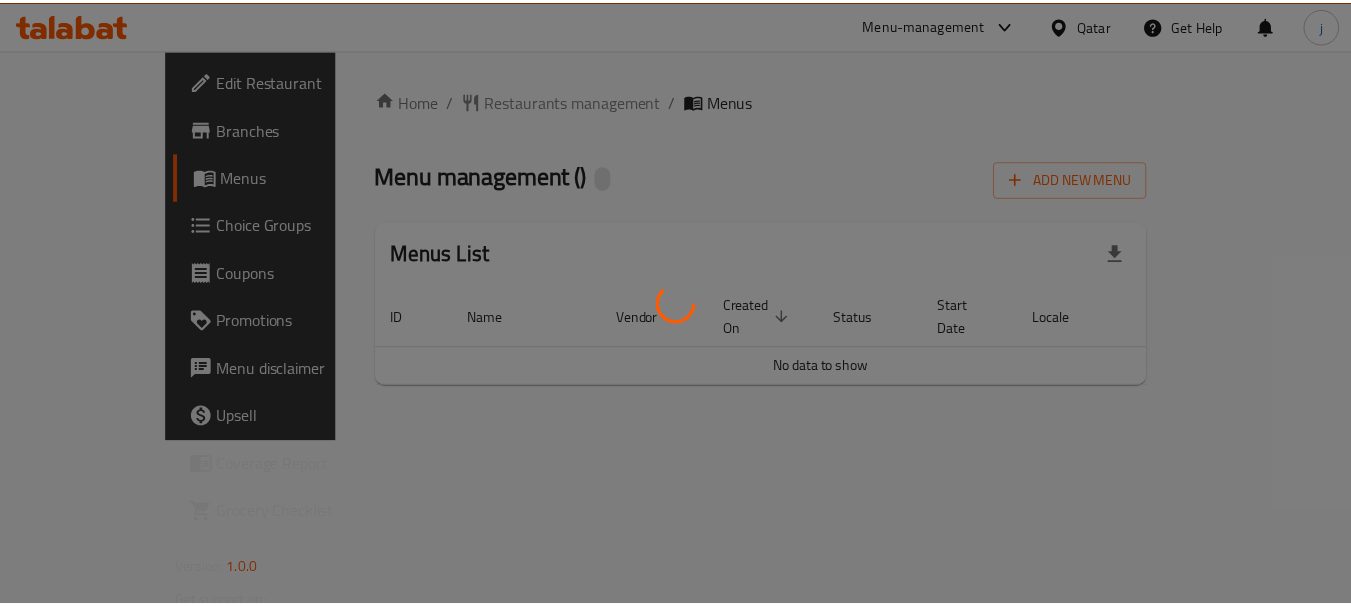 scroll, scrollTop: 0, scrollLeft: 0, axis: both 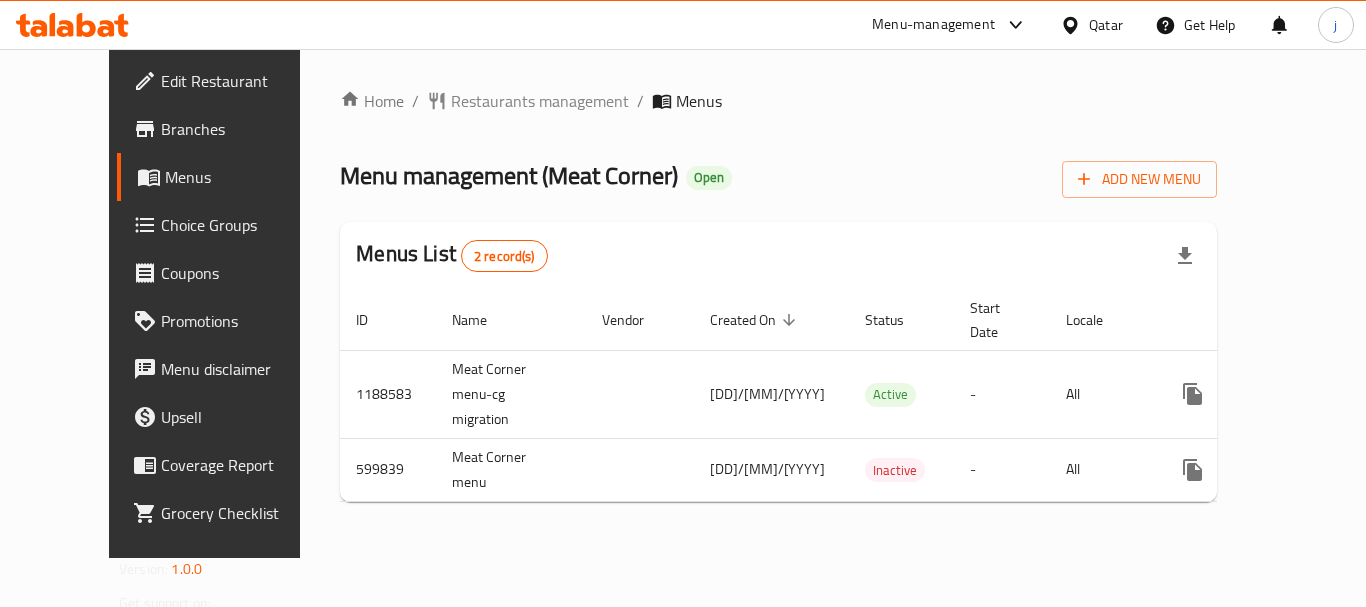 click on "Choice Groups" at bounding box center (241, 225) 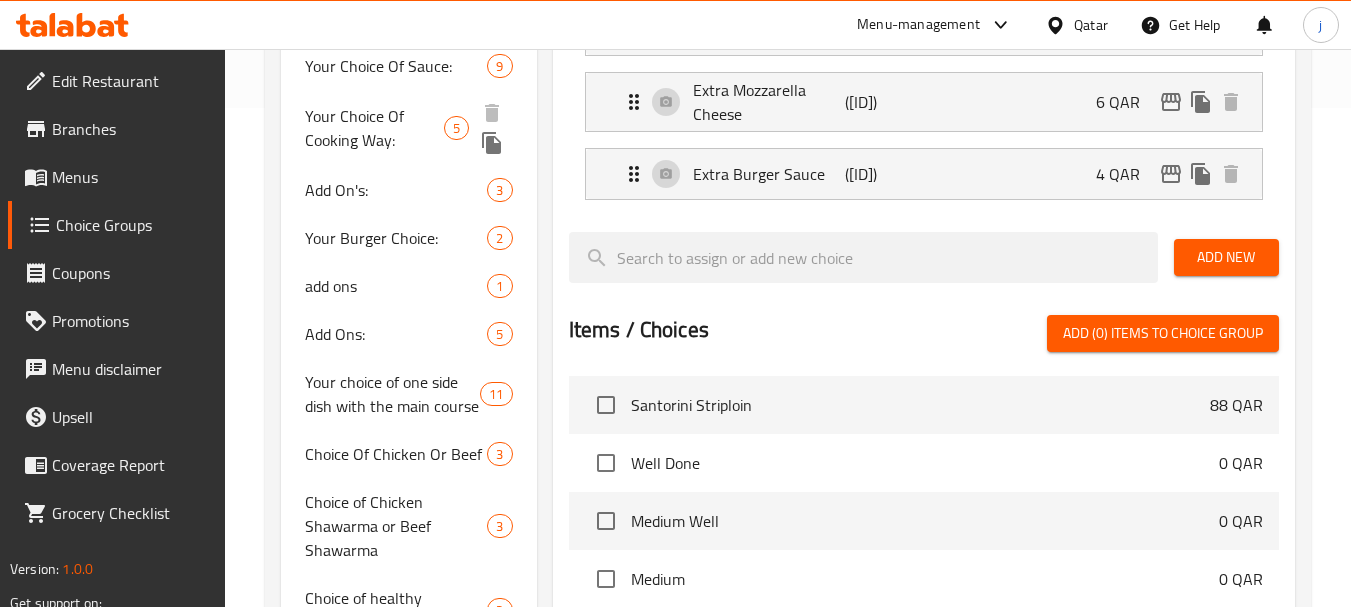 scroll, scrollTop: 500, scrollLeft: 0, axis: vertical 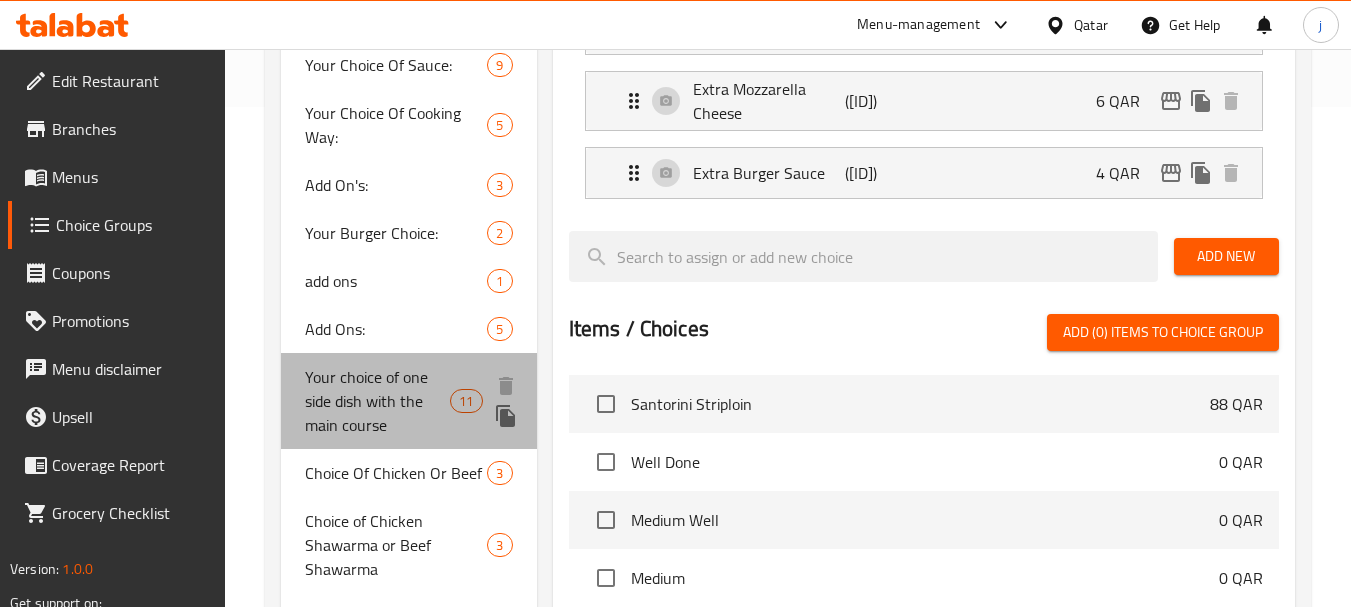 click on "Your choice of one side dish with the main course" at bounding box center [377, 401] 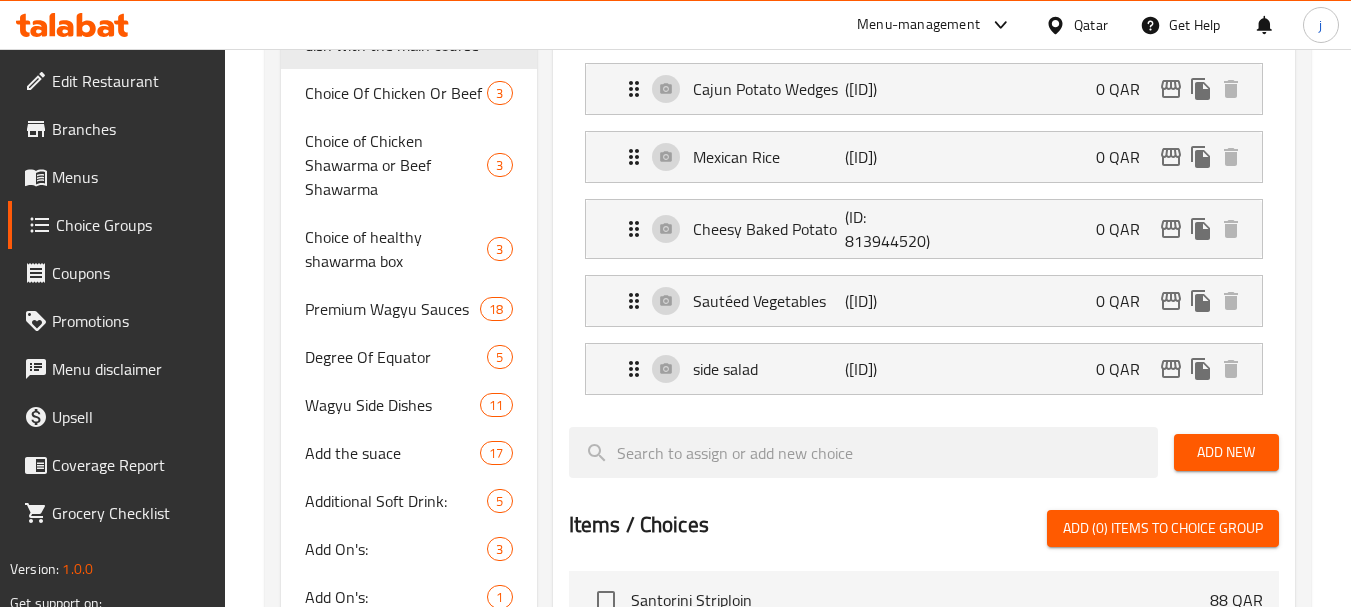 scroll, scrollTop: 1200, scrollLeft: 0, axis: vertical 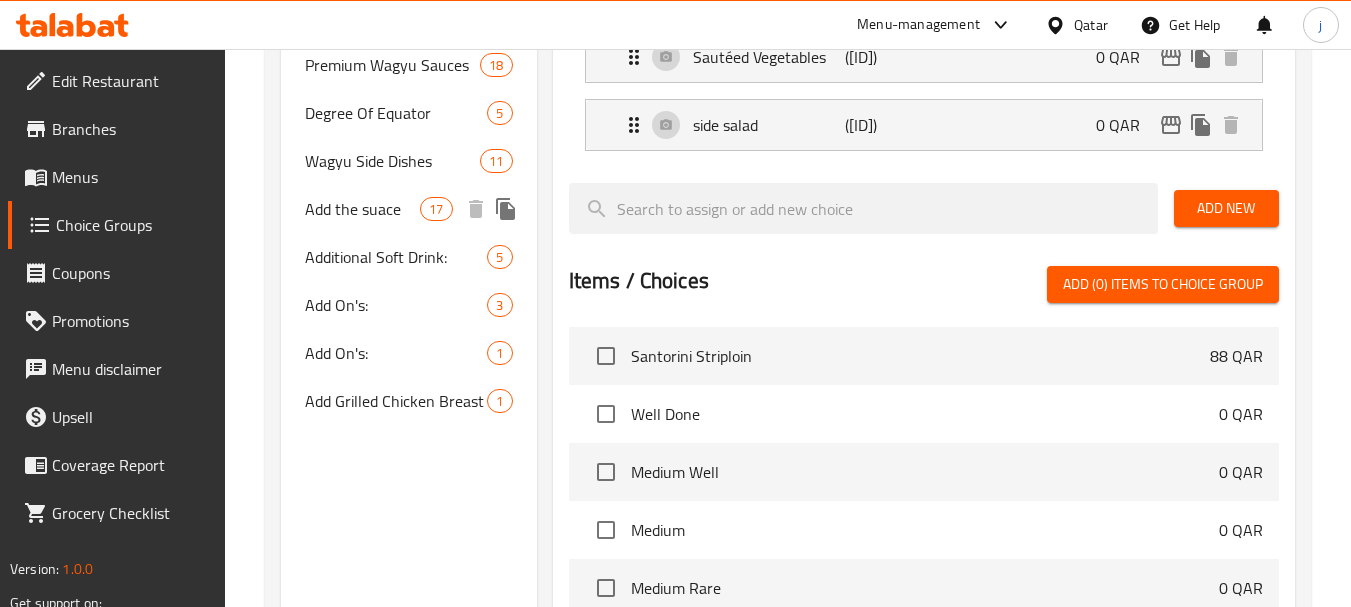 click on "Add the suace" at bounding box center [362, 209] 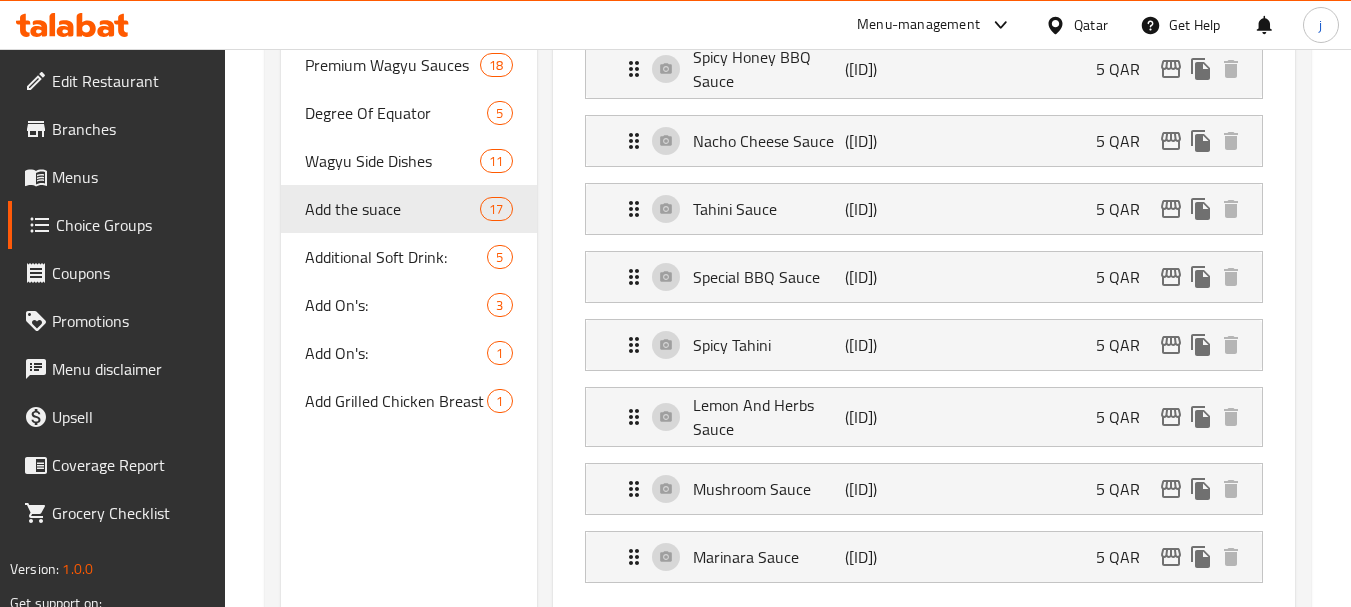 type on "Add the suace" 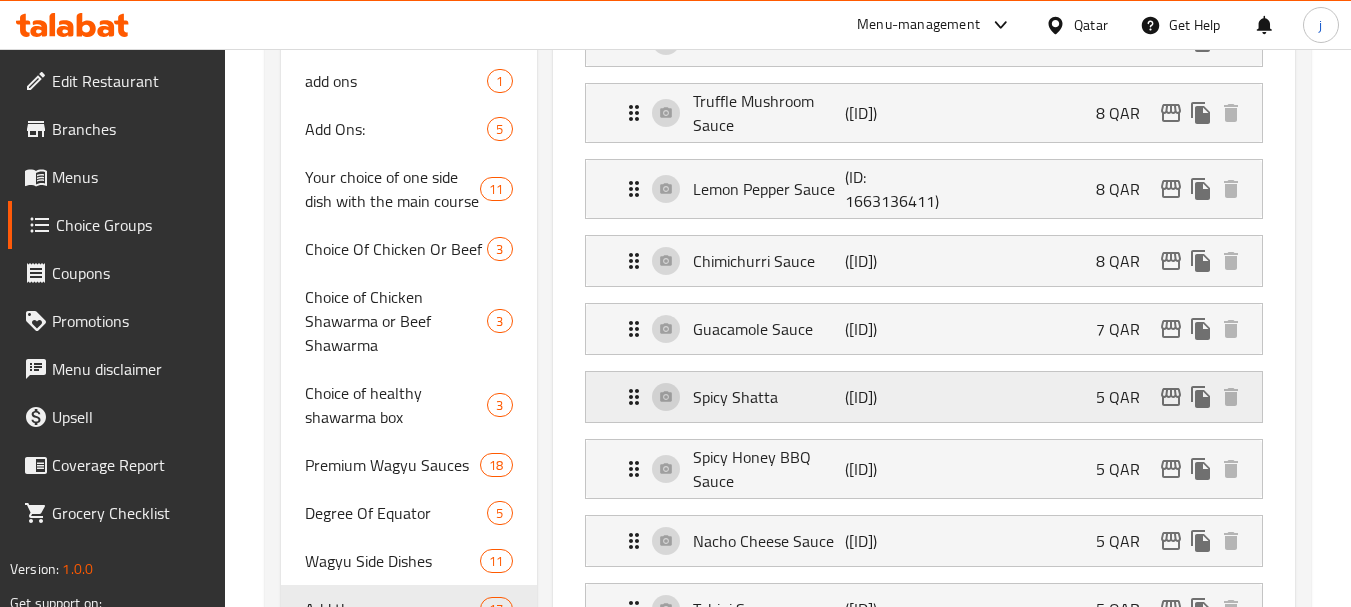 scroll, scrollTop: 0, scrollLeft: 0, axis: both 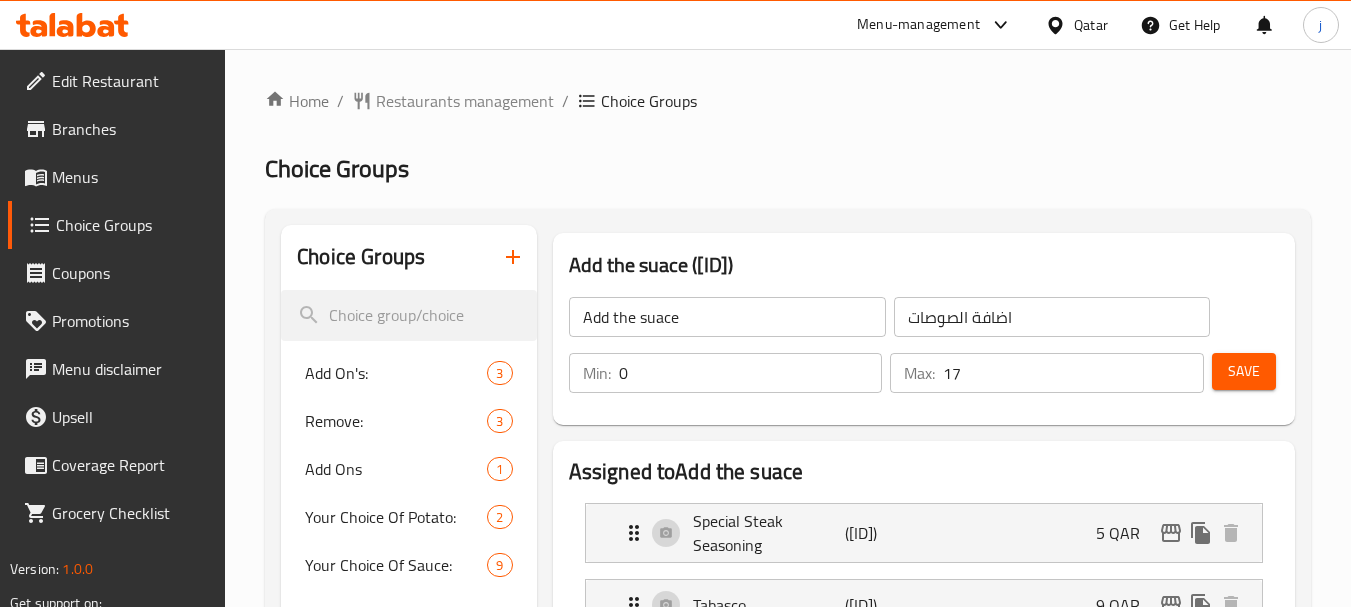 click on "Qatar" at bounding box center (1091, 25) 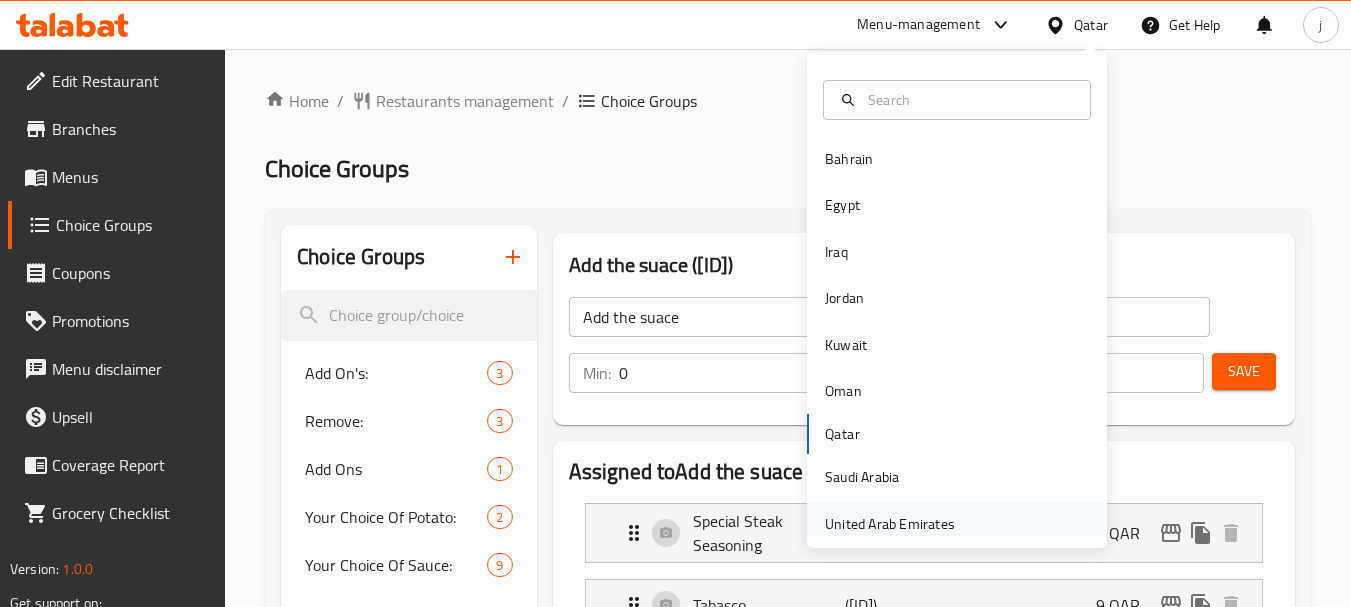 click on "United Arab Emirates" at bounding box center (890, 524) 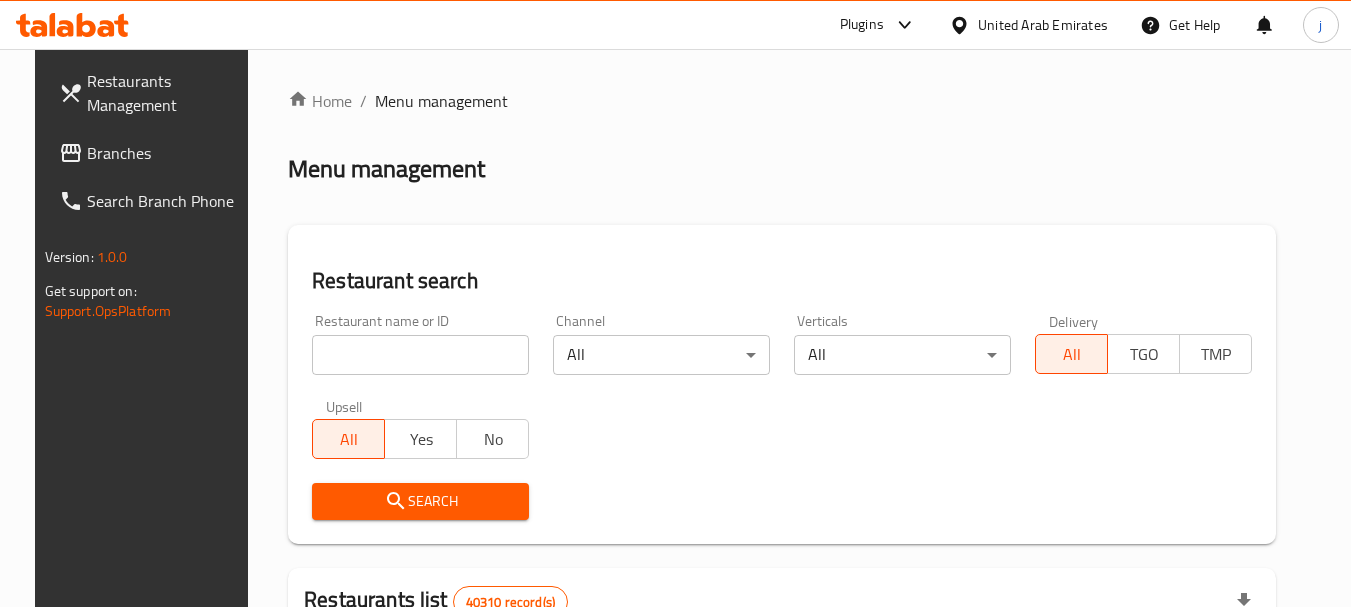 click on "Branches" at bounding box center [166, 153] 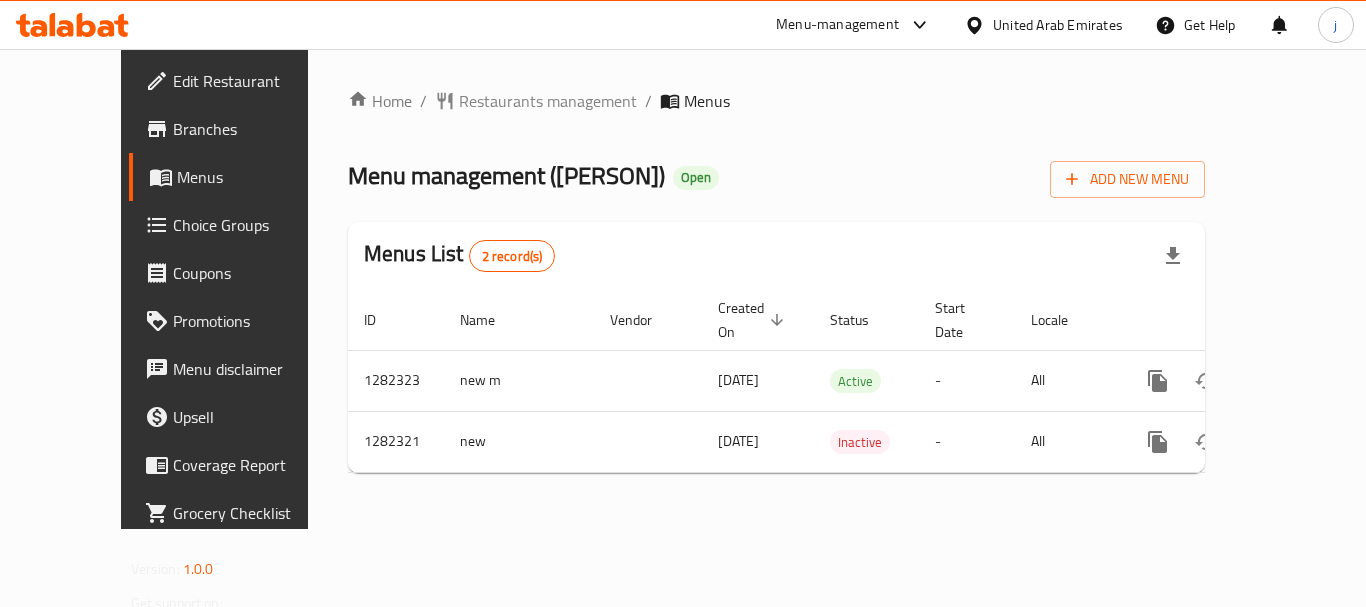 scroll, scrollTop: 0, scrollLeft: 0, axis: both 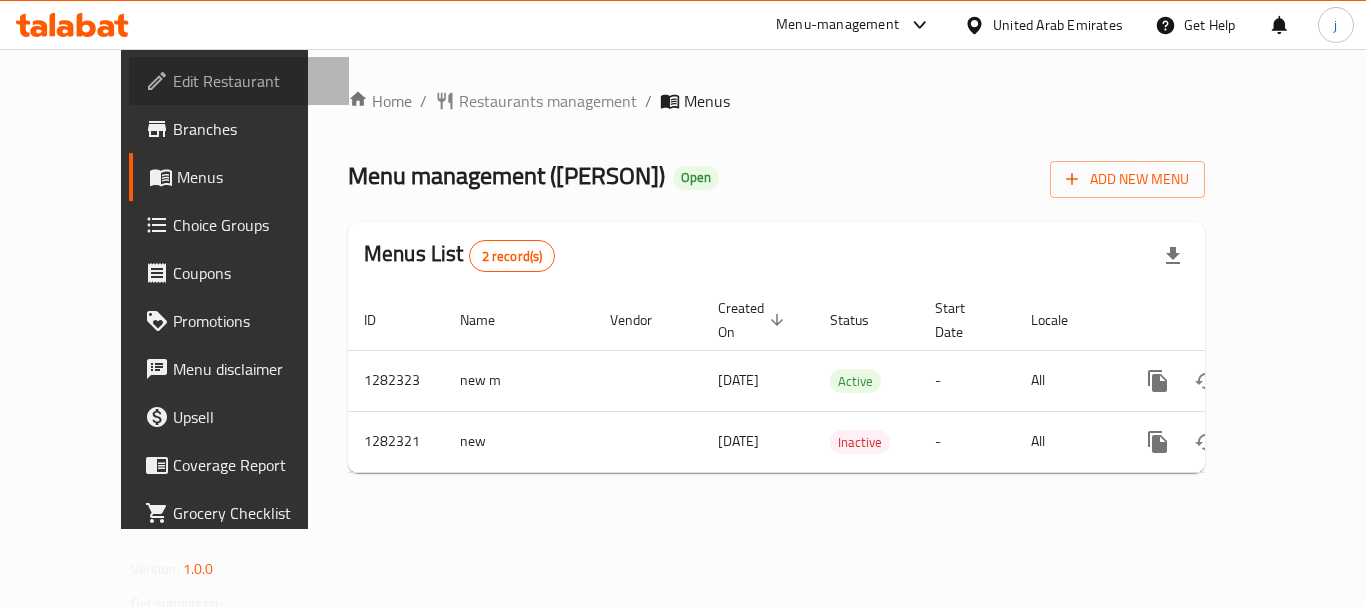 click on "Edit Restaurant" at bounding box center (253, 81) 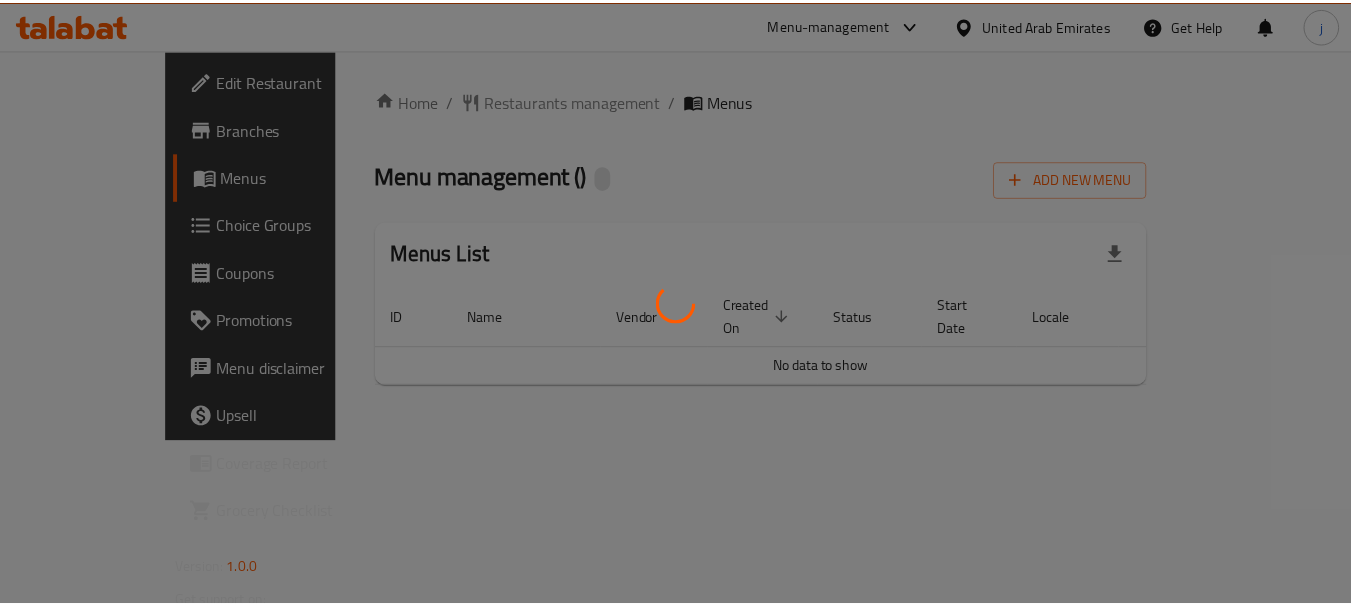 scroll, scrollTop: 0, scrollLeft: 0, axis: both 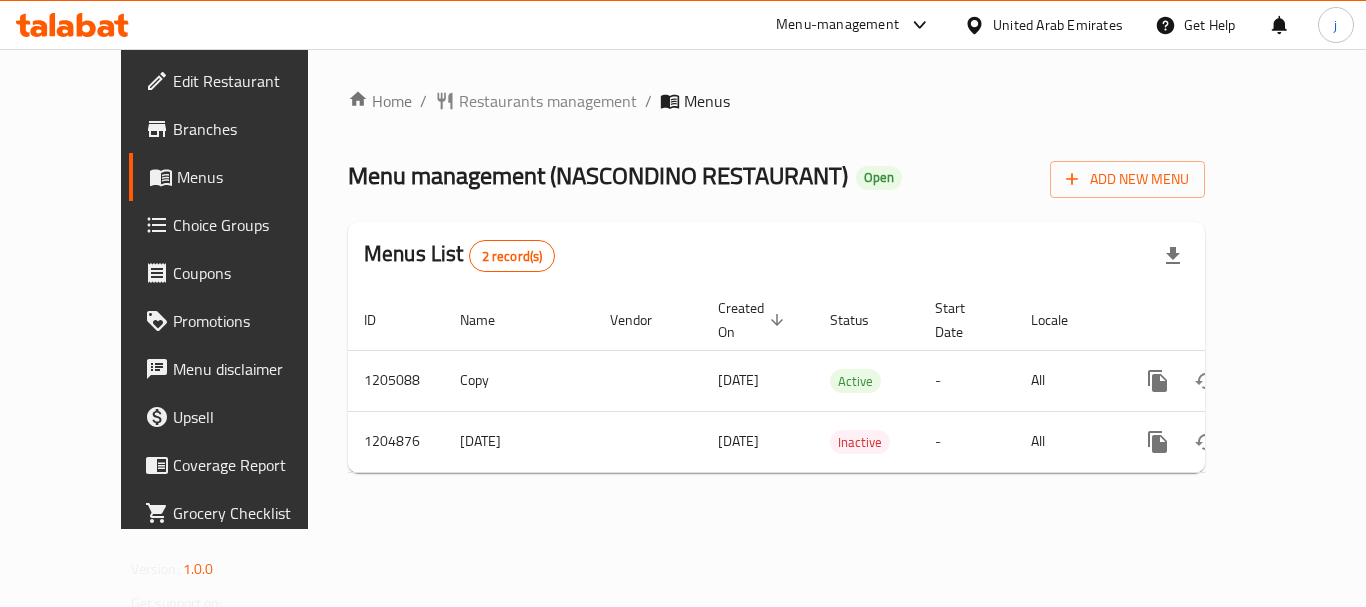 click on "United Arab Emirates" at bounding box center [1043, 25] 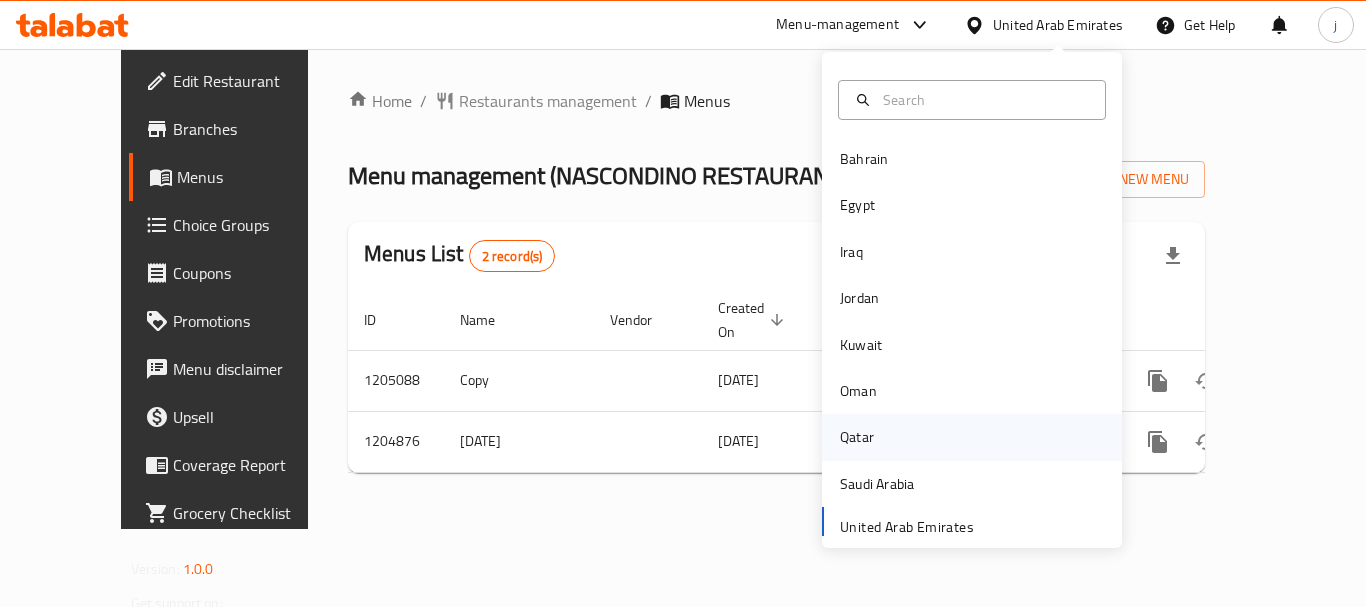 click on "Qatar" at bounding box center (857, 437) 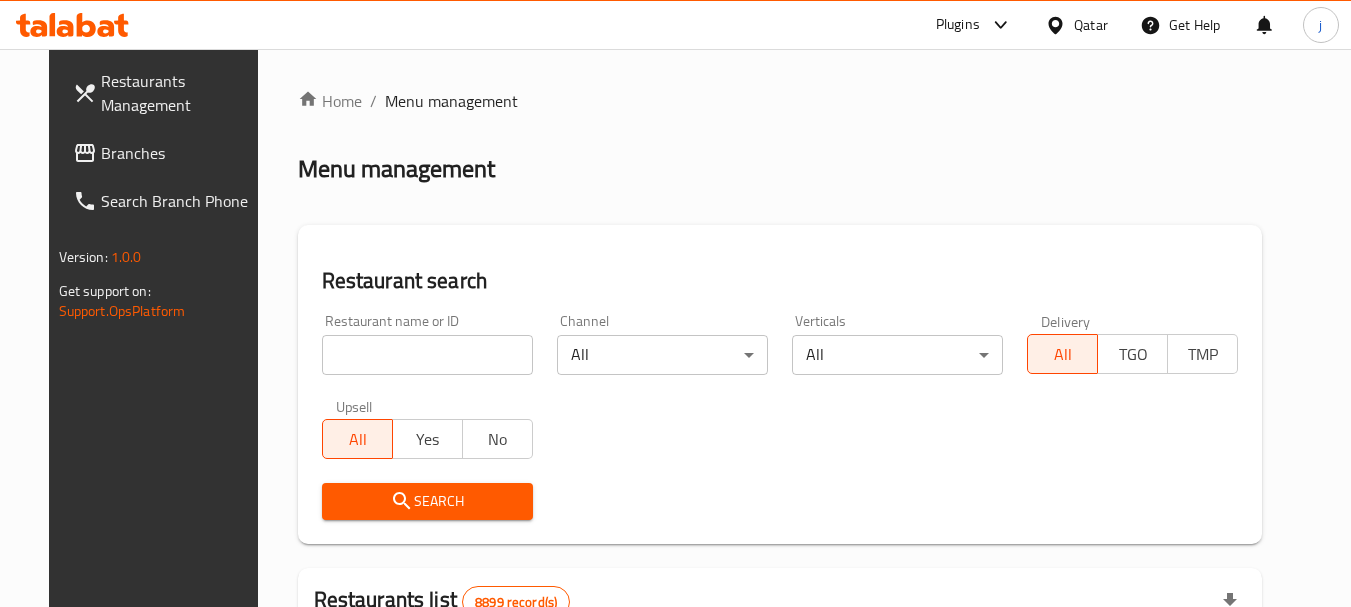 click on "Branches" at bounding box center [180, 153] 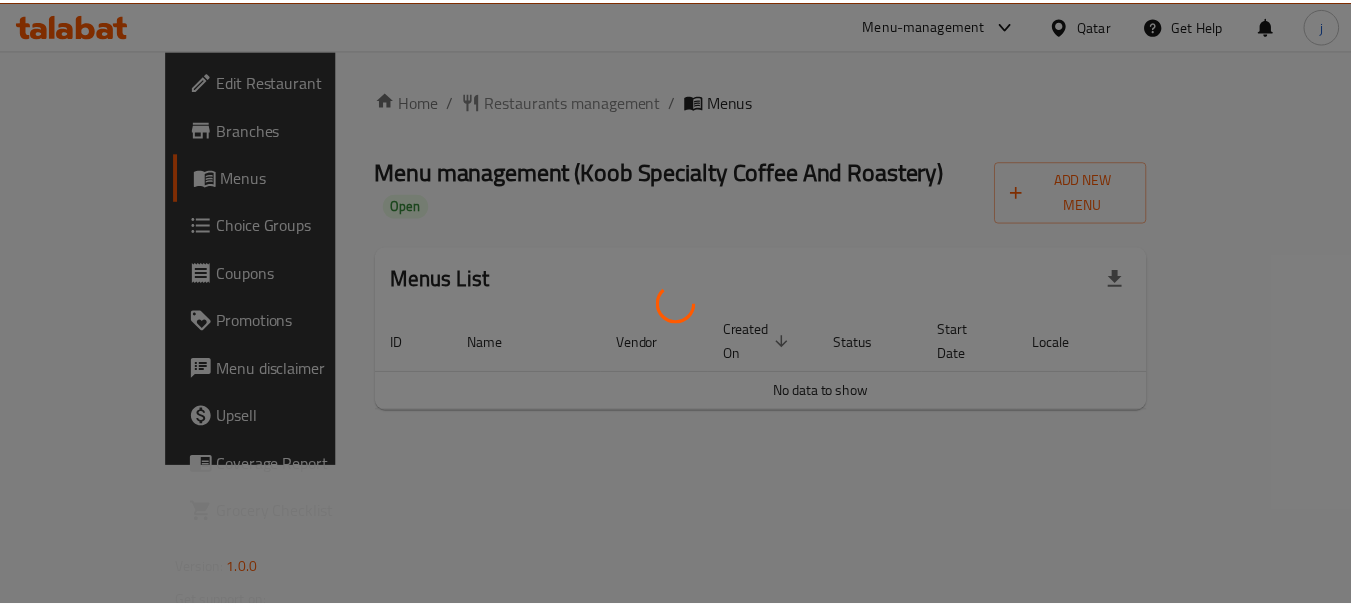 scroll, scrollTop: 0, scrollLeft: 0, axis: both 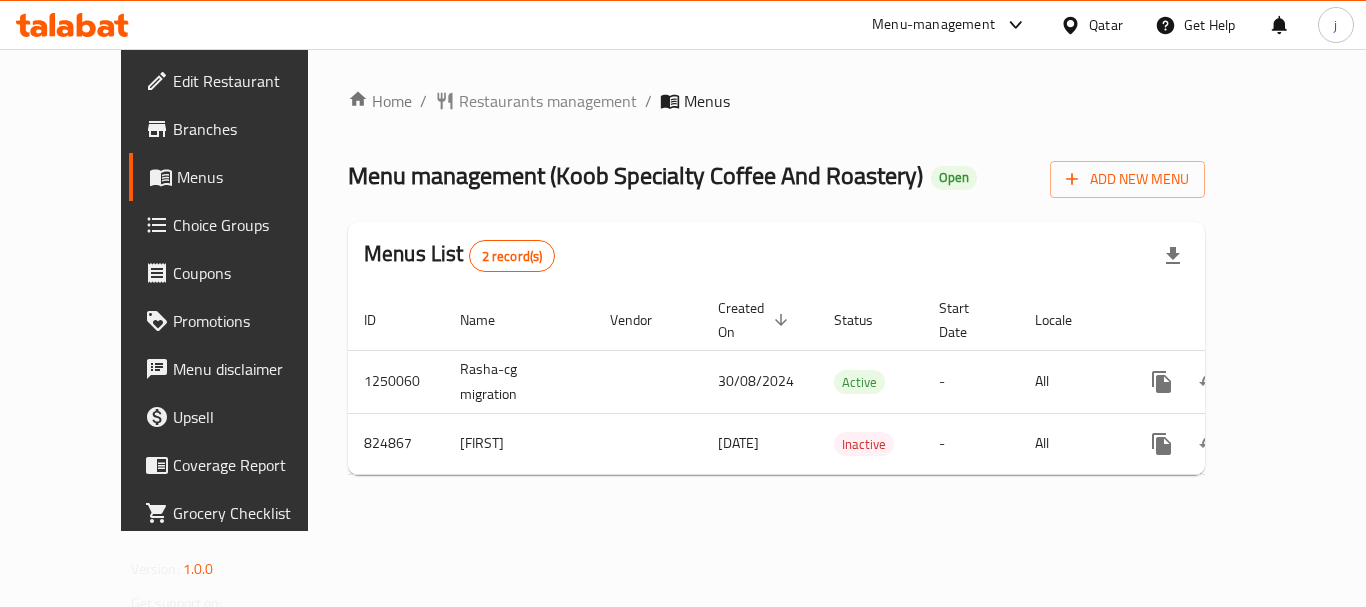 click on "Qatar" at bounding box center [1106, 25] 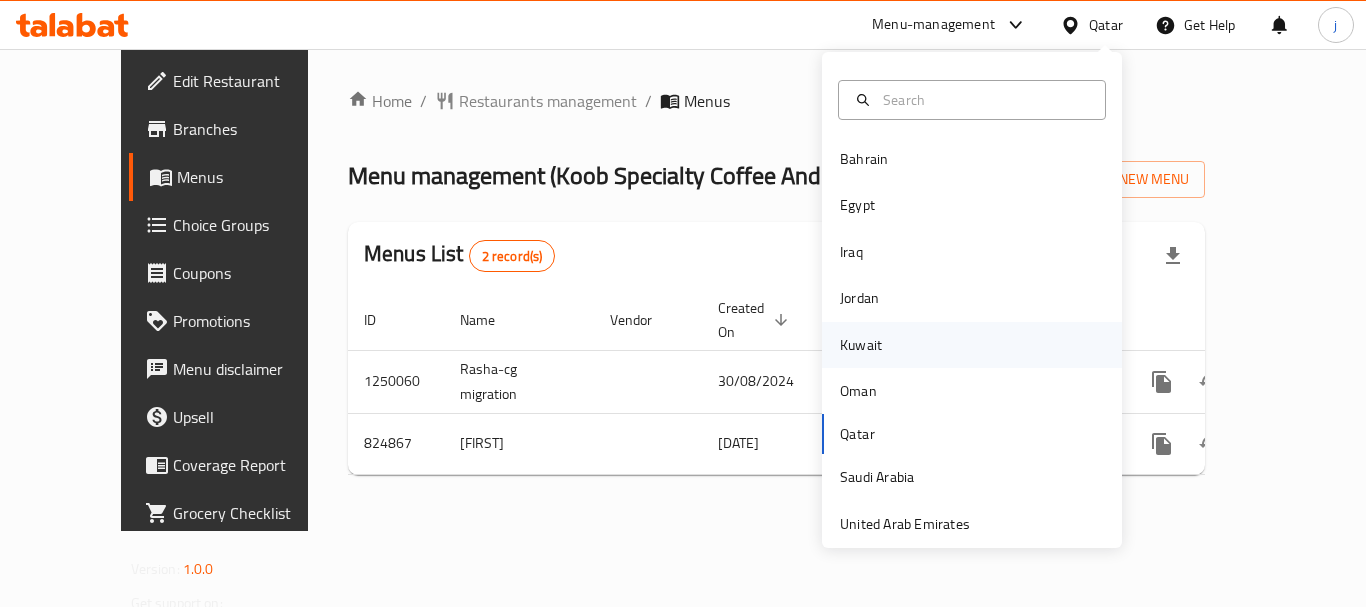 click on "Kuwait" at bounding box center (861, 345) 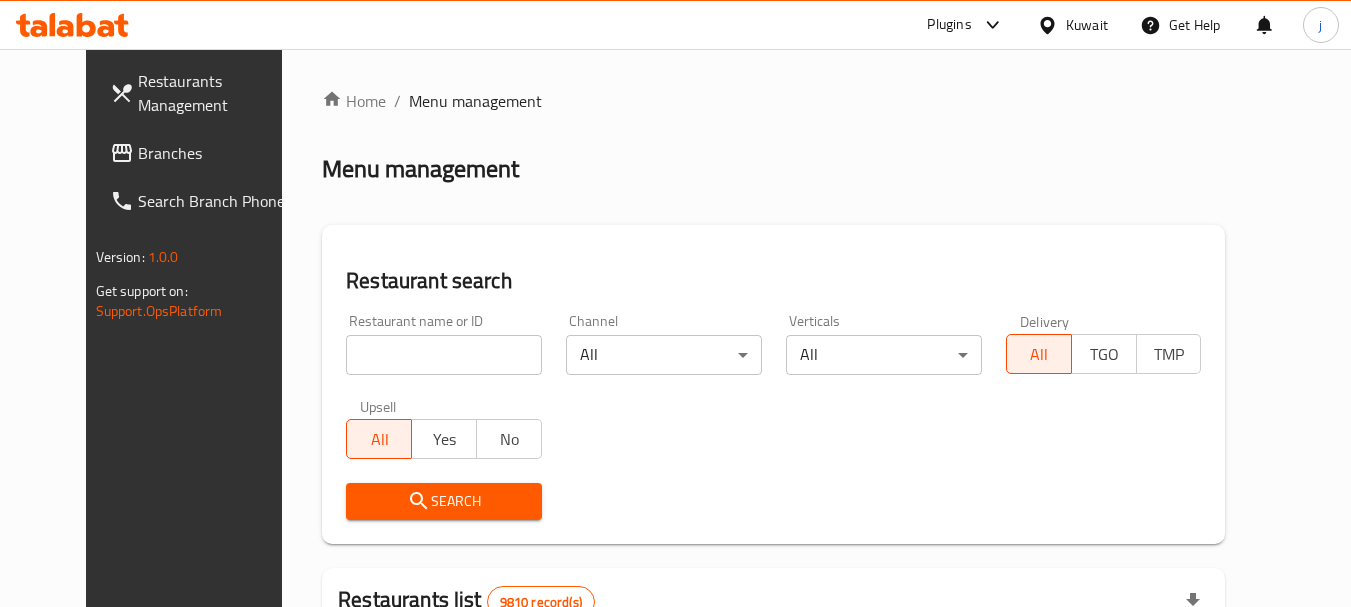 click on "Branches" at bounding box center [203, 153] 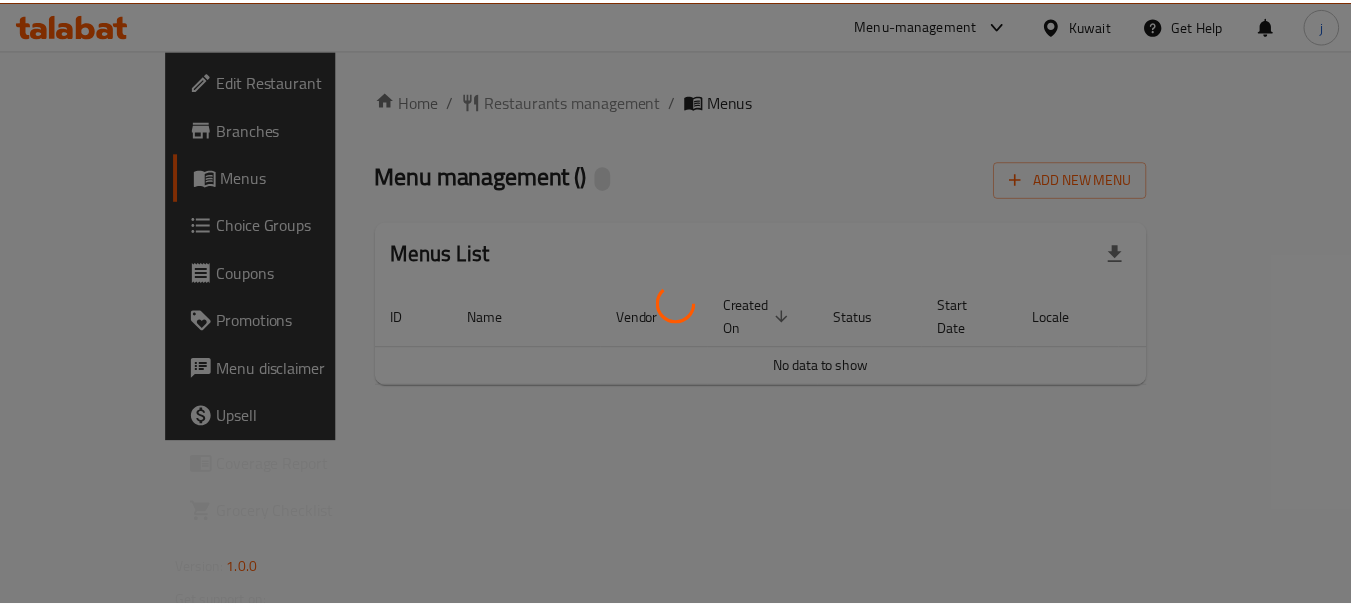 scroll, scrollTop: 0, scrollLeft: 0, axis: both 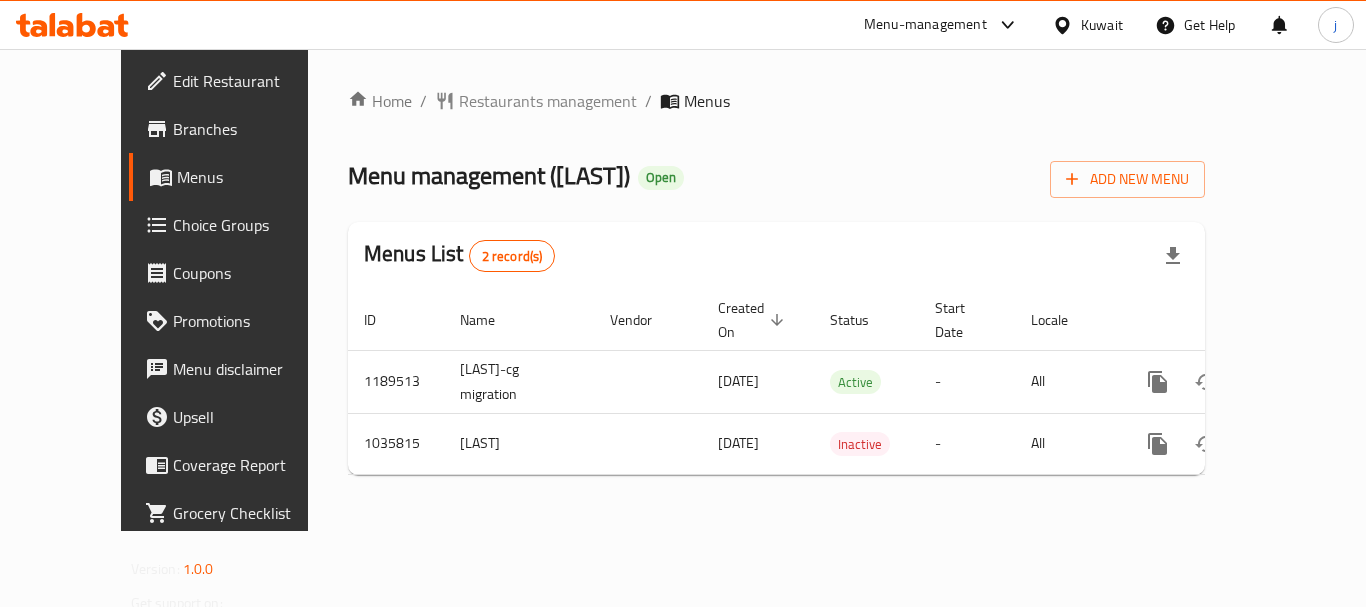 click 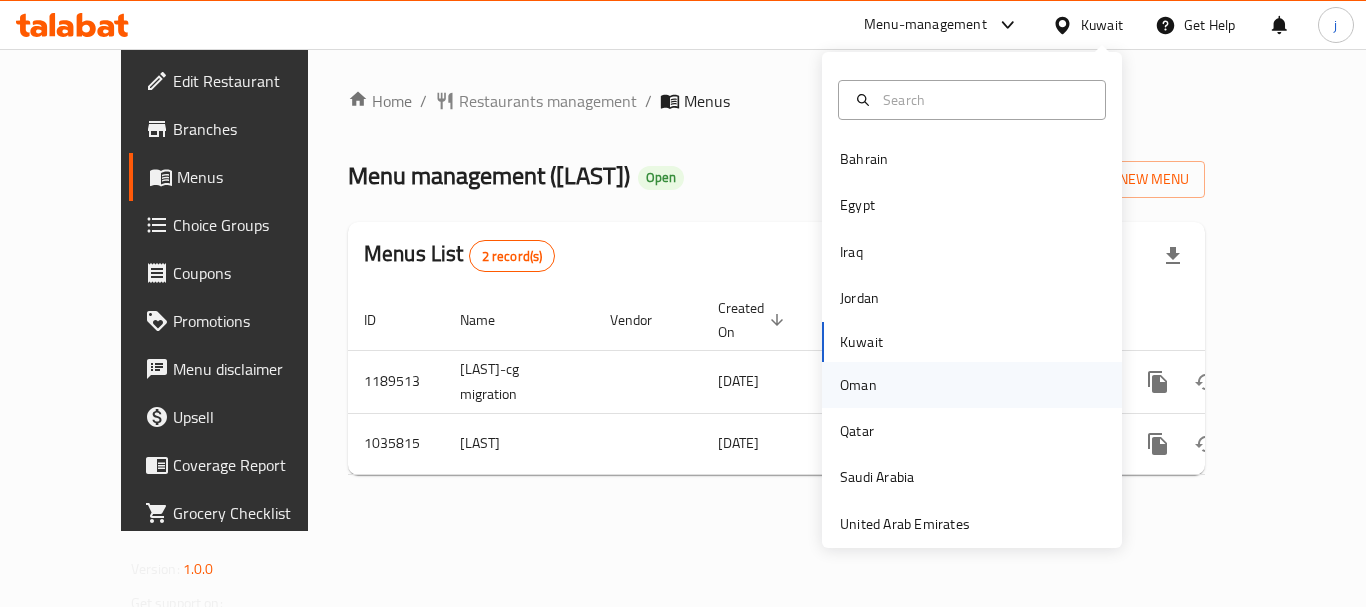 click on "Oman" at bounding box center [858, 385] 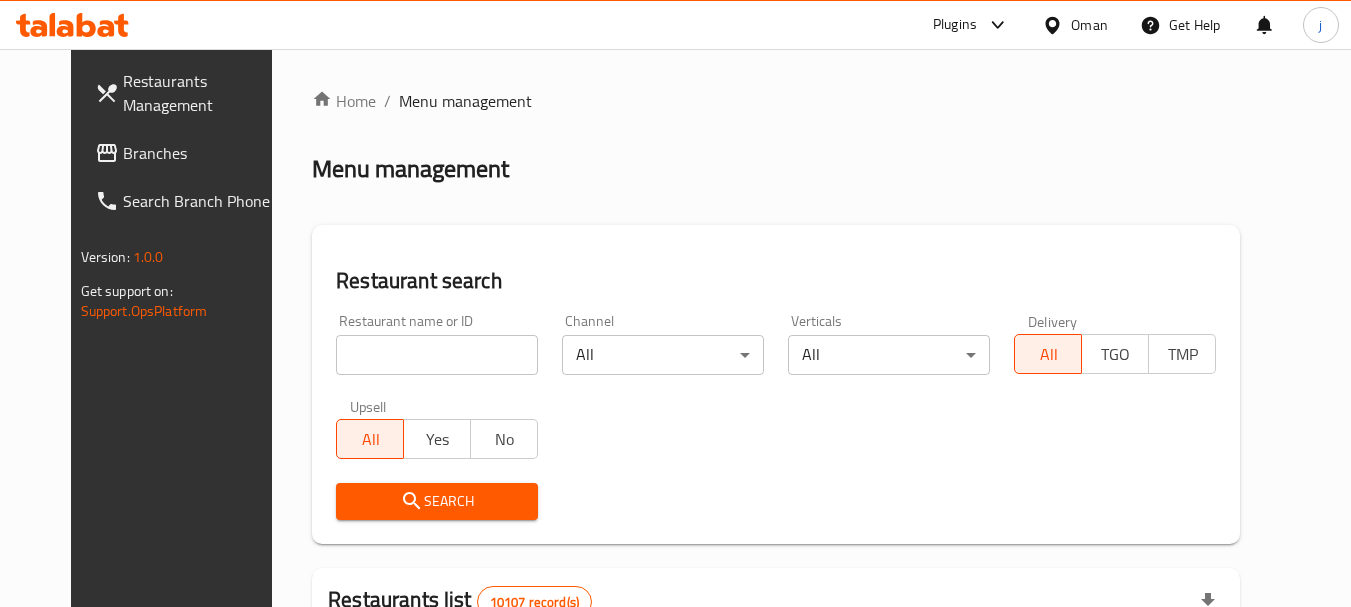 click on "Branches" at bounding box center (202, 153) 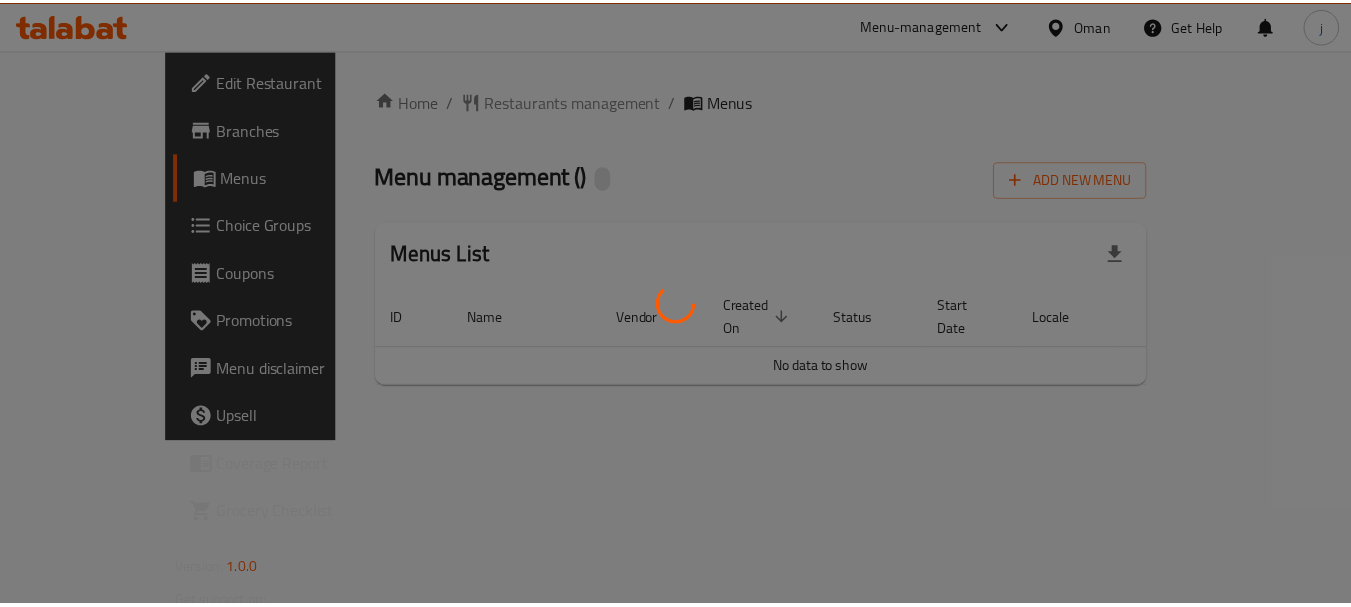 scroll, scrollTop: 0, scrollLeft: 0, axis: both 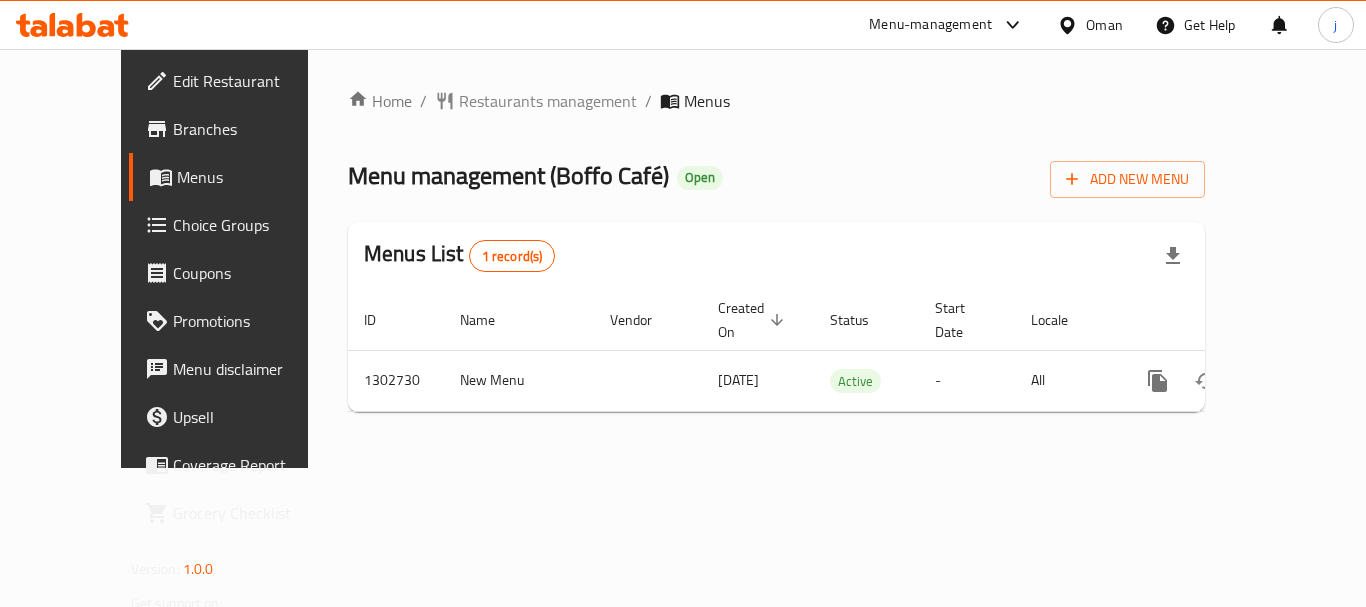 click on "Oman" at bounding box center [1090, 25] 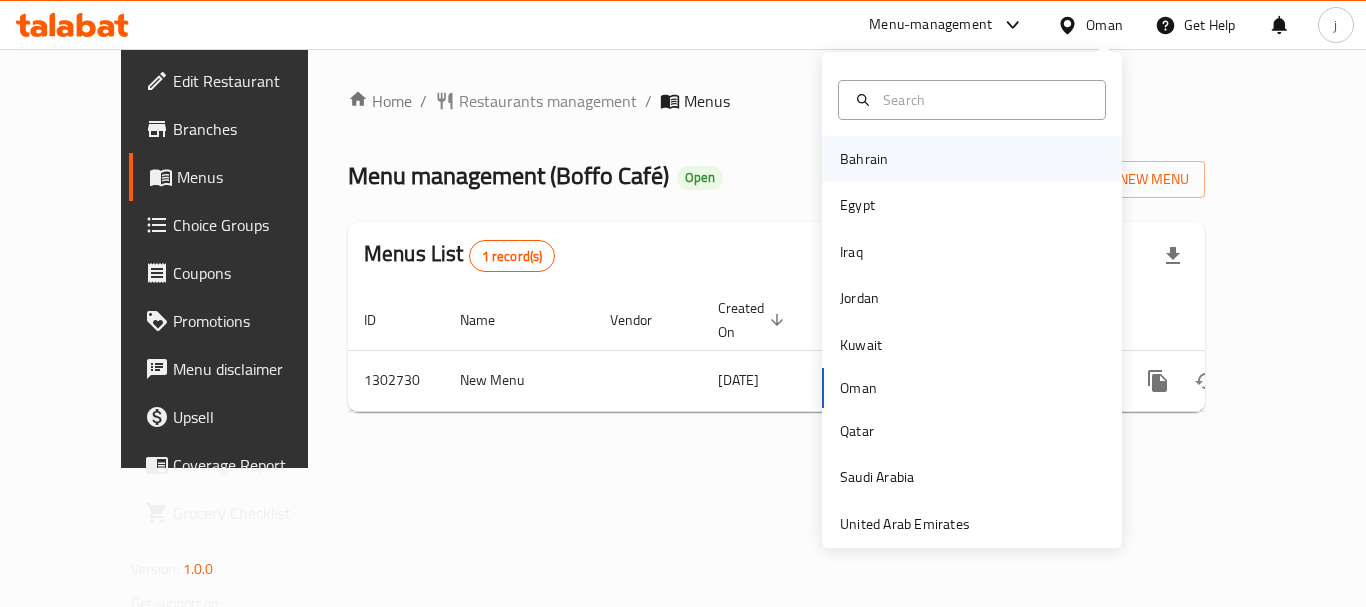 click on "Bahrain" at bounding box center (972, 159) 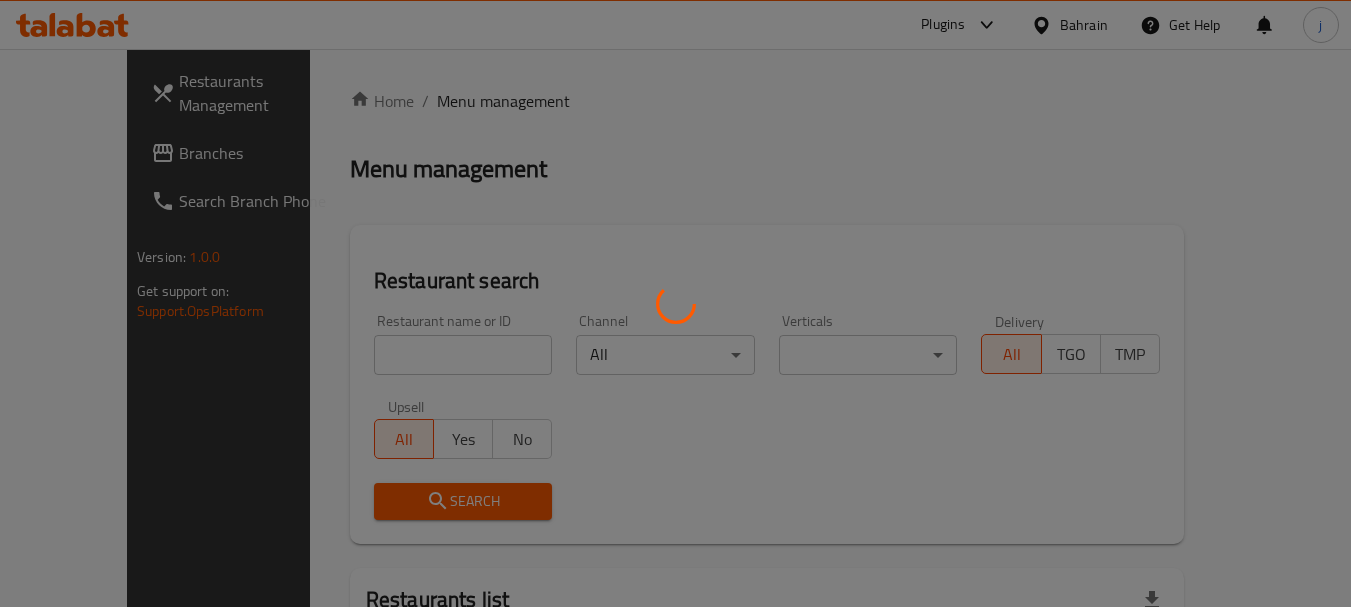 click at bounding box center [675, 303] 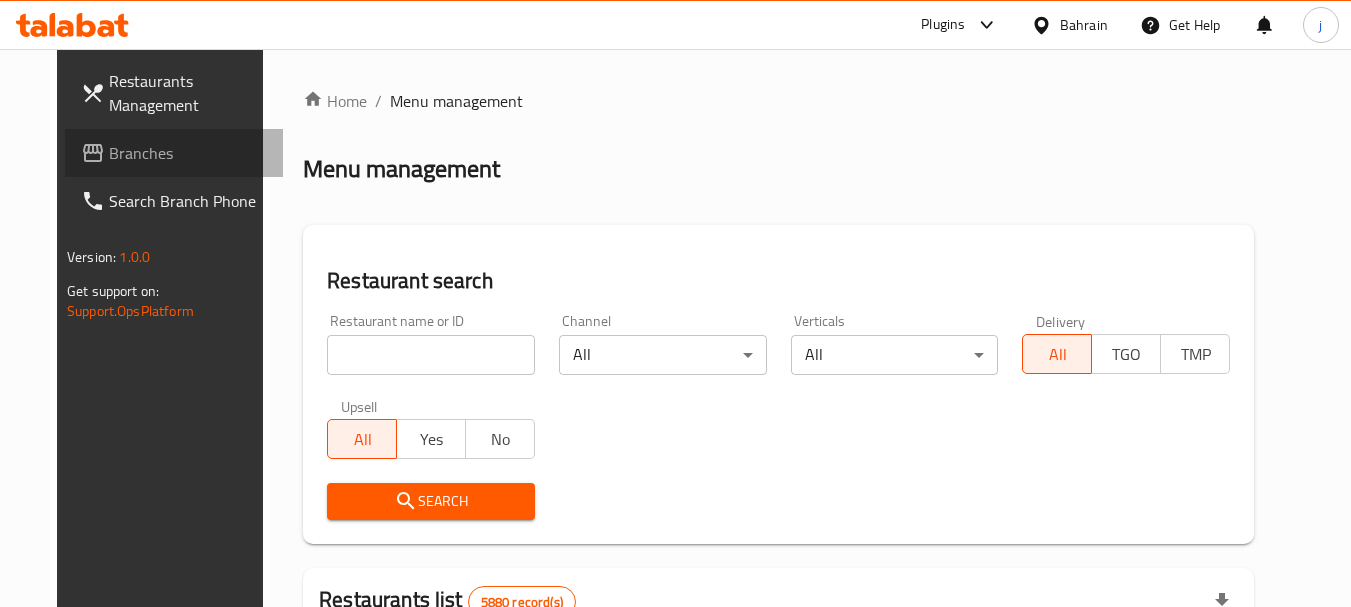 click on "Branches" at bounding box center (188, 153) 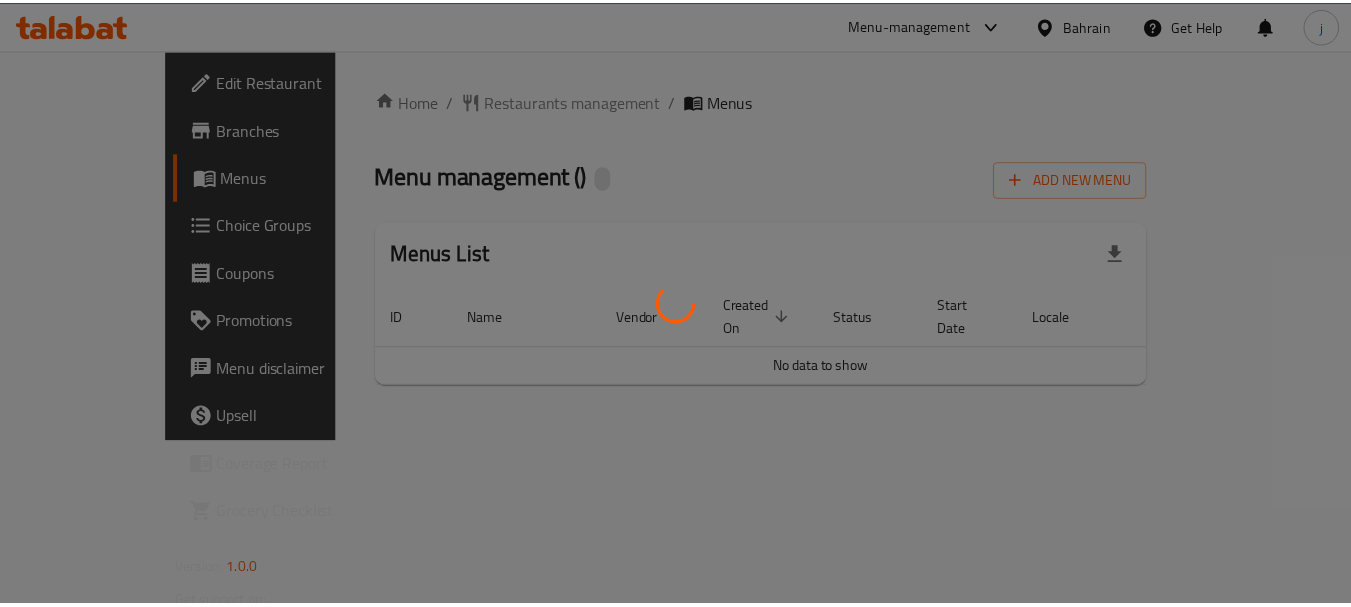 scroll, scrollTop: 0, scrollLeft: 0, axis: both 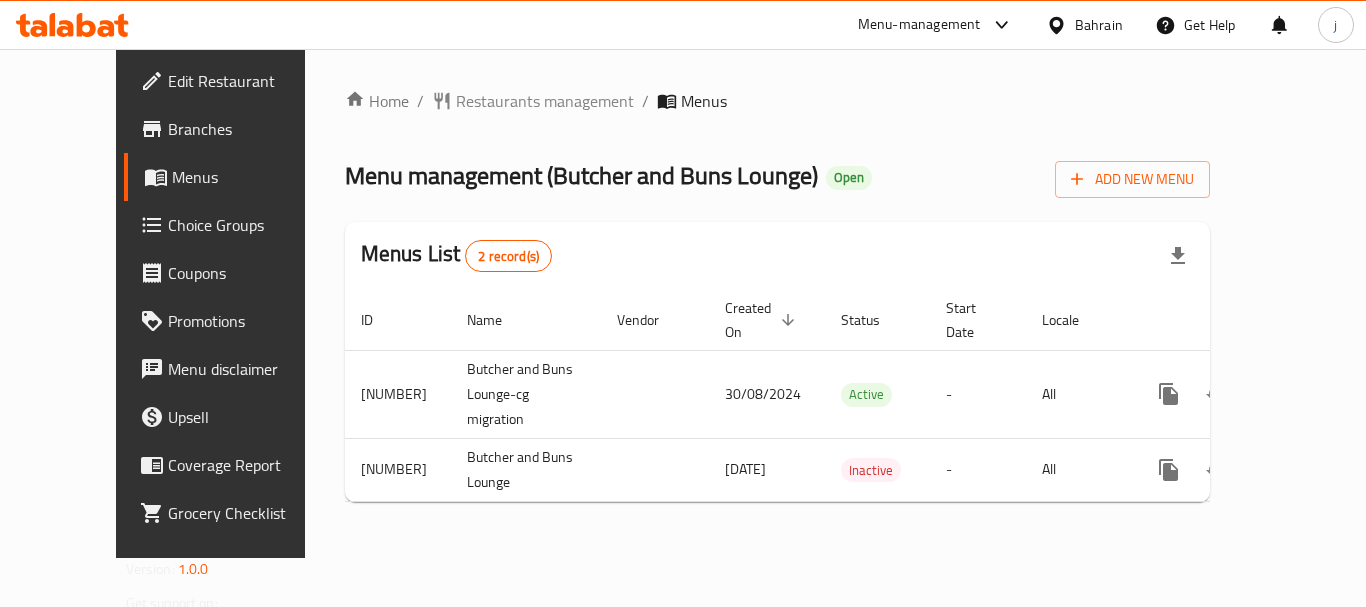 click on "Choice Groups" at bounding box center (248, 225) 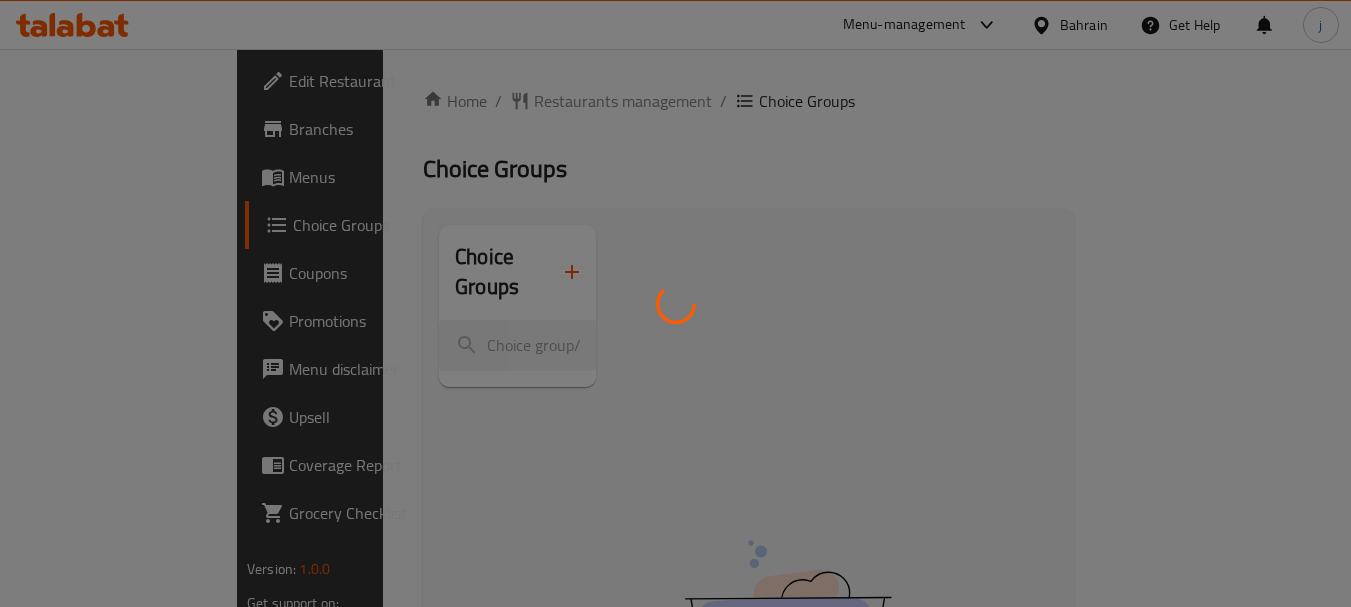 click at bounding box center [675, 303] 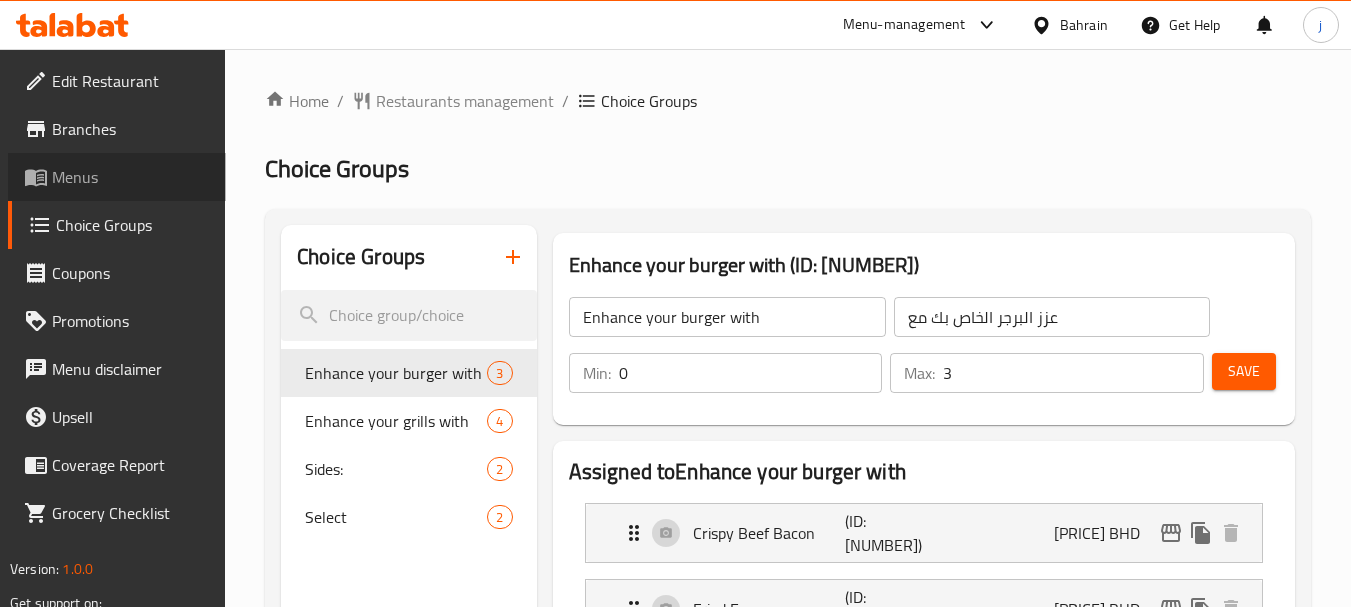 click on "Menus" at bounding box center (117, 177) 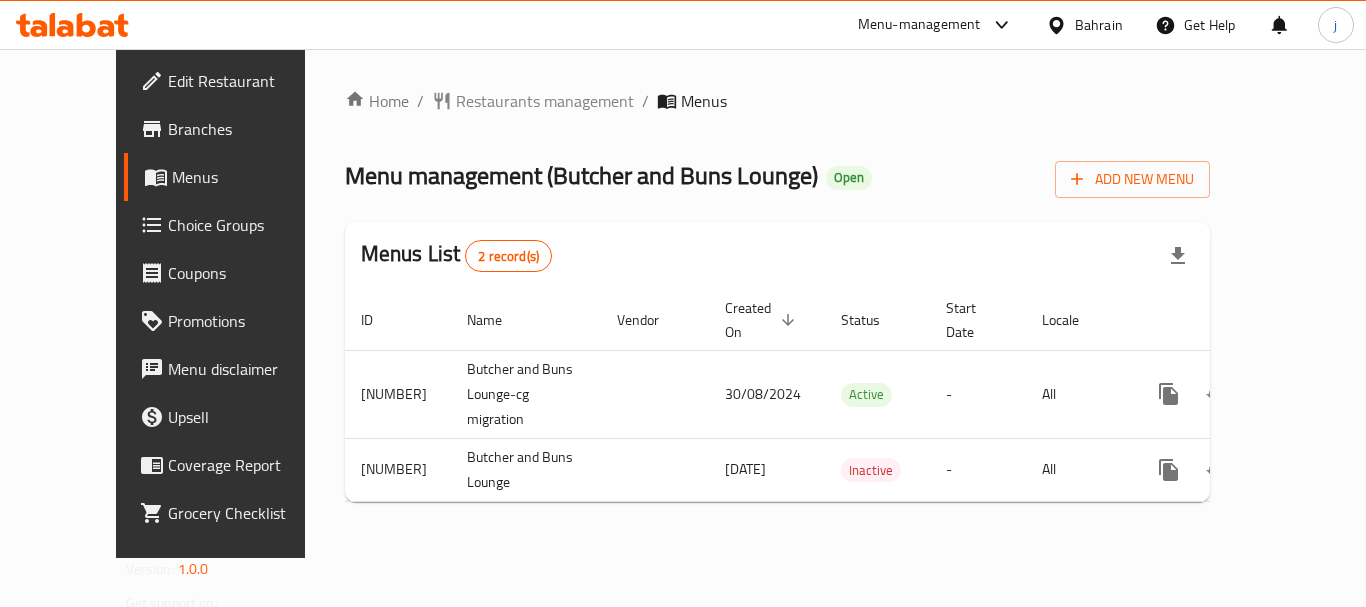 click on "Choice Groups" at bounding box center (248, 225) 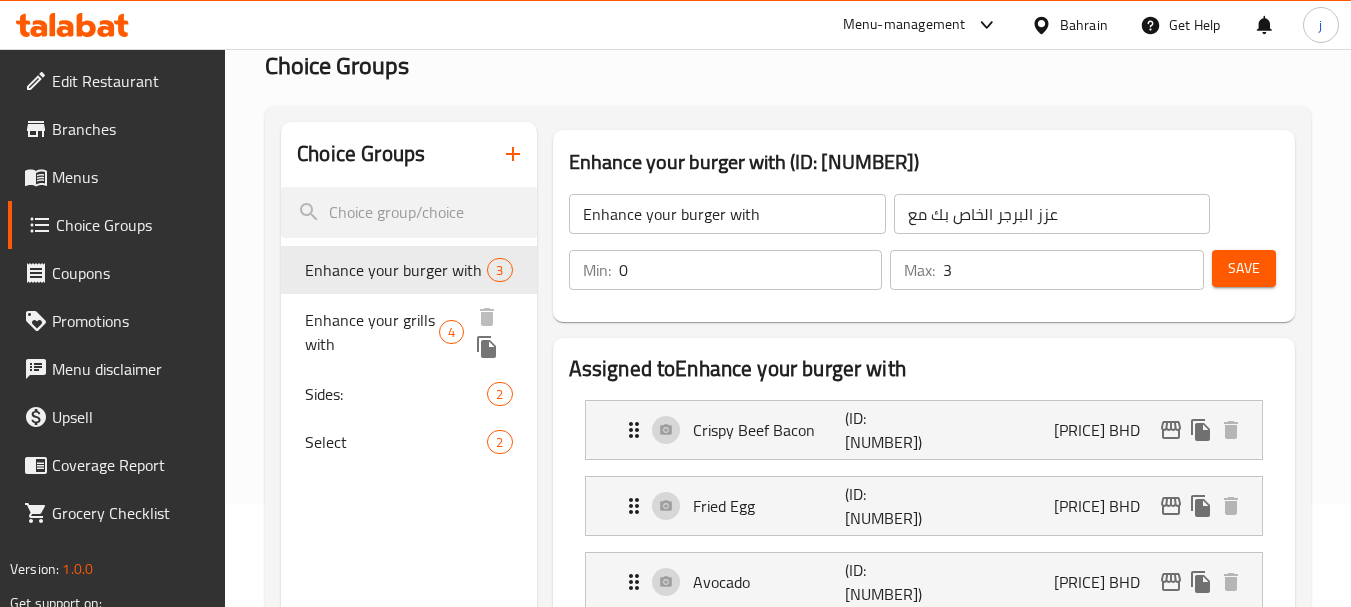 scroll, scrollTop: 200, scrollLeft: 0, axis: vertical 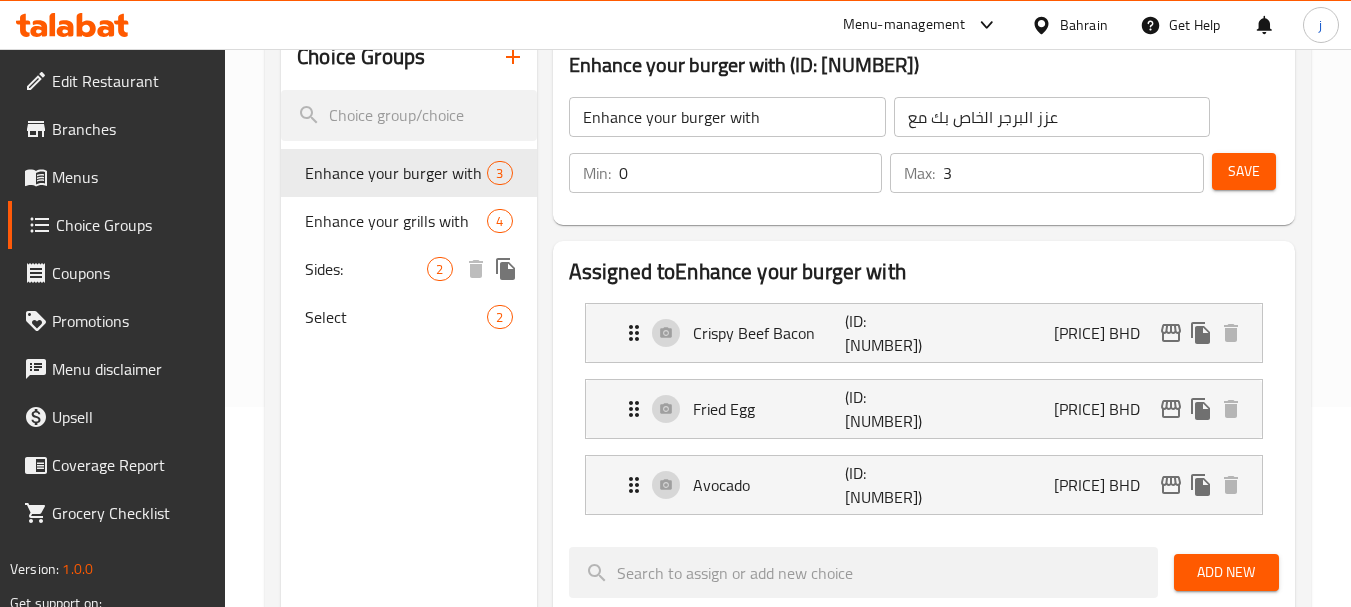 click on "Sides: 2" at bounding box center [408, 269] 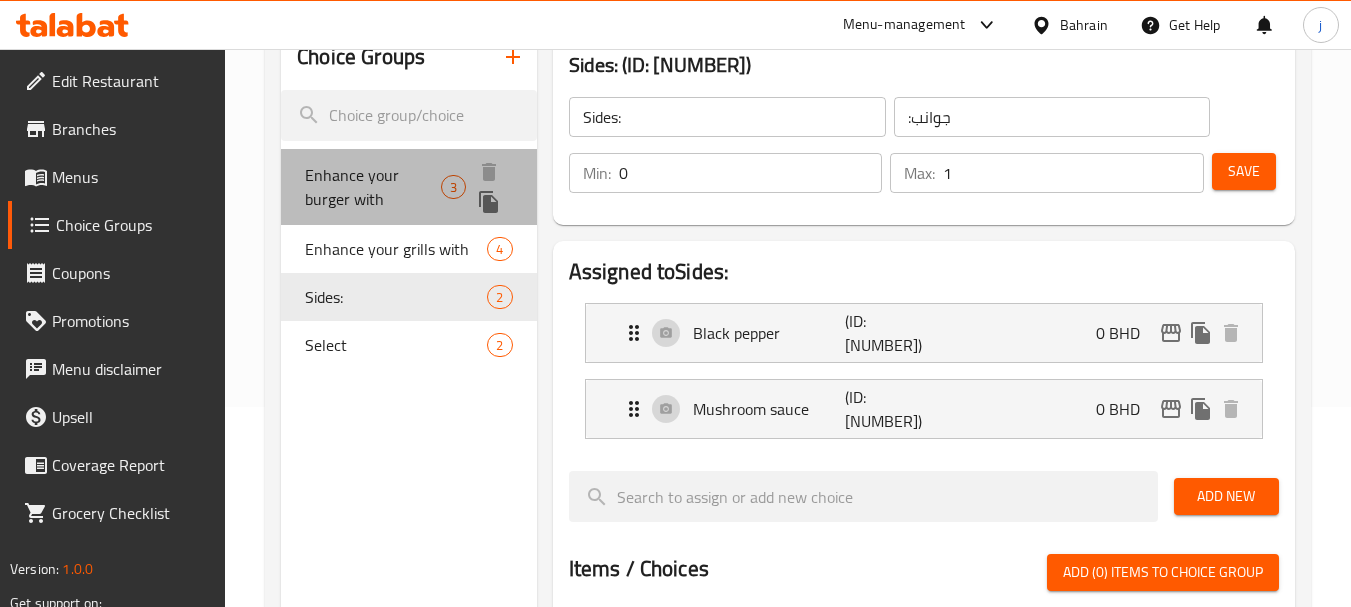 click on "Enhance your burger with" at bounding box center [373, 187] 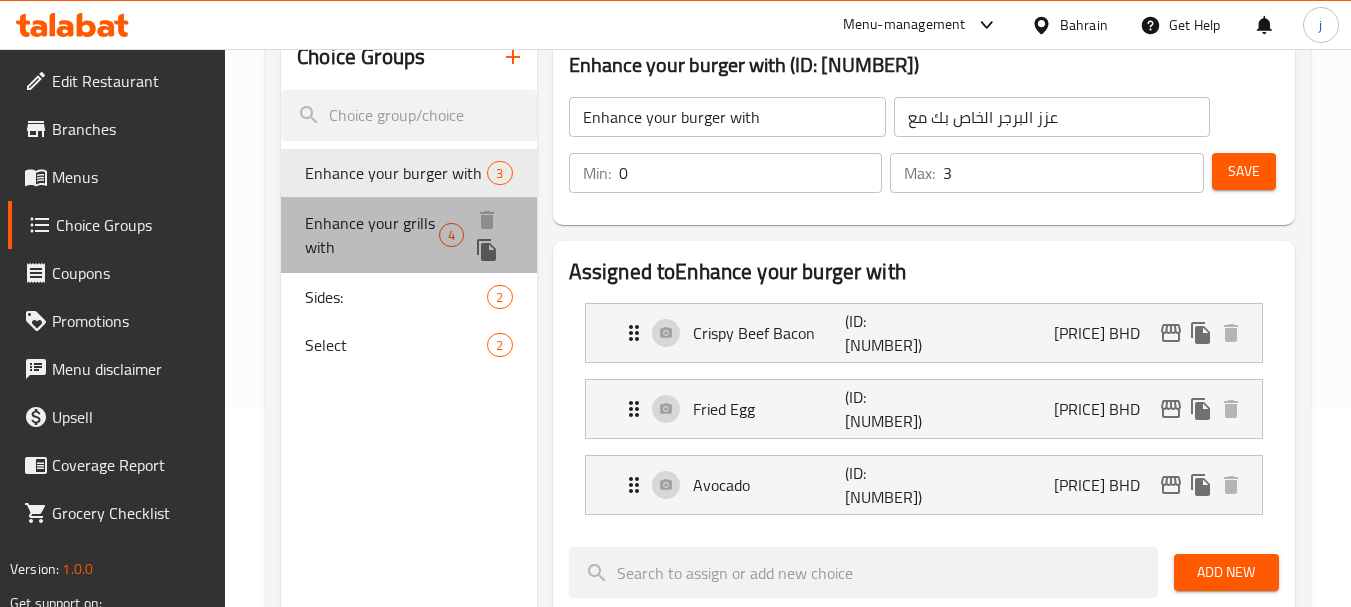 click on "Enhance your grills with" at bounding box center [371, 235] 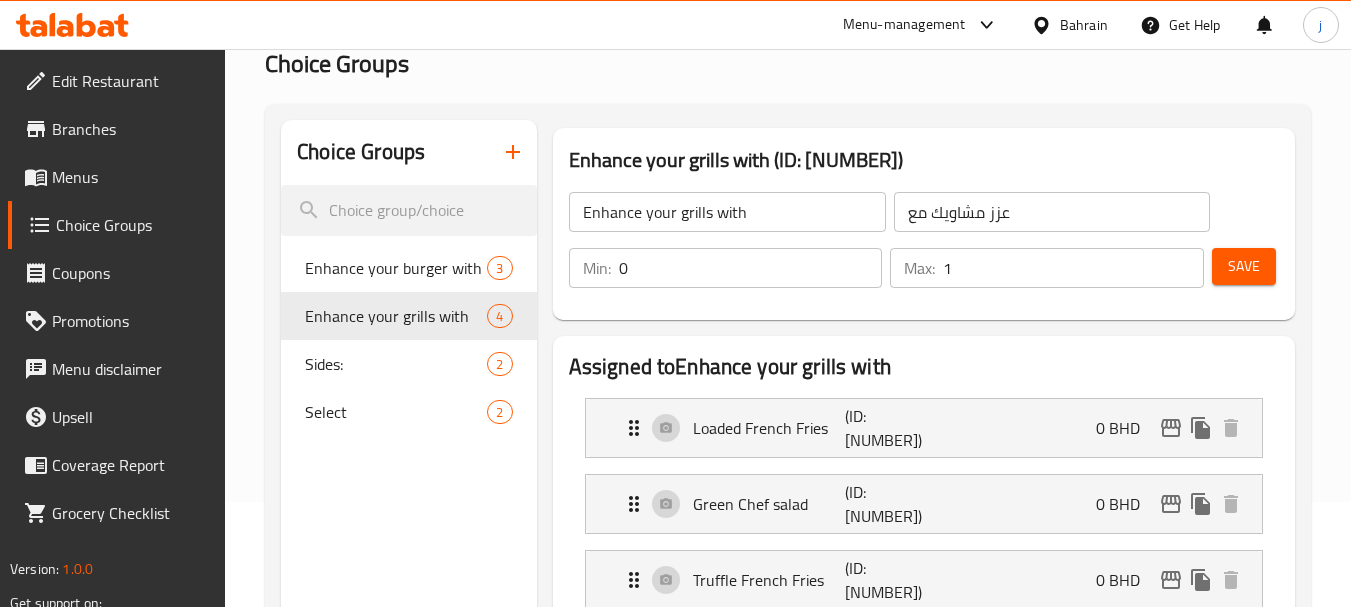 scroll, scrollTop: 100, scrollLeft: 0, axis: vertical 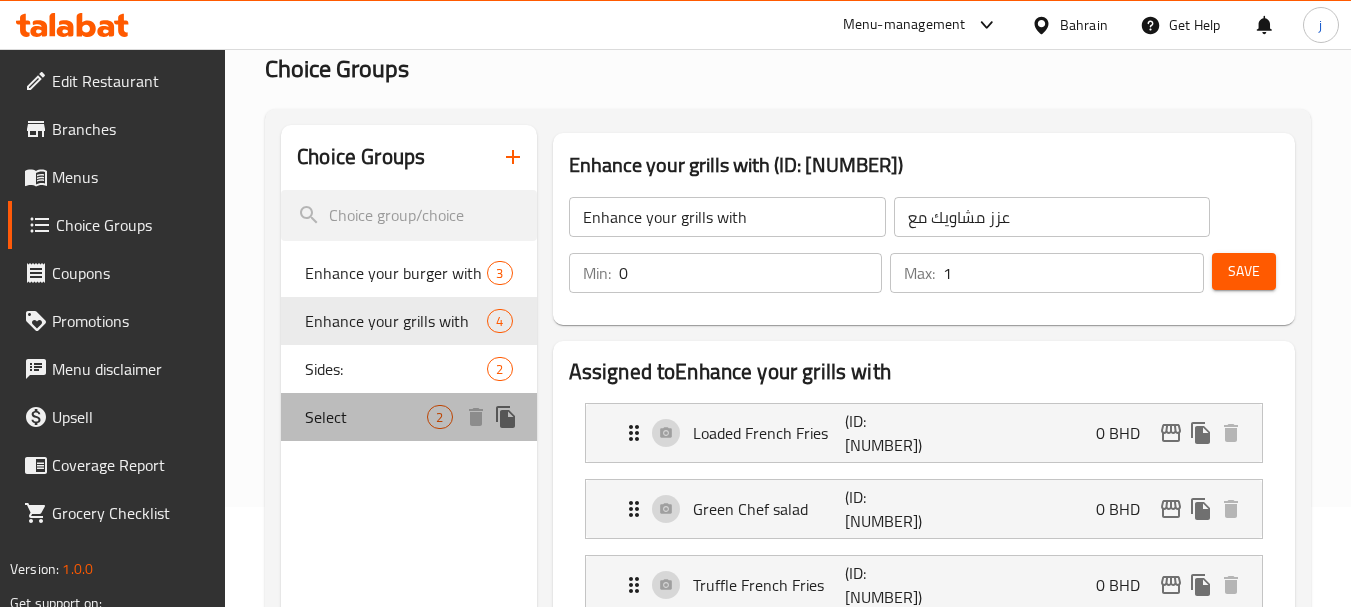click on "Select" at bounding box center (366, 417) 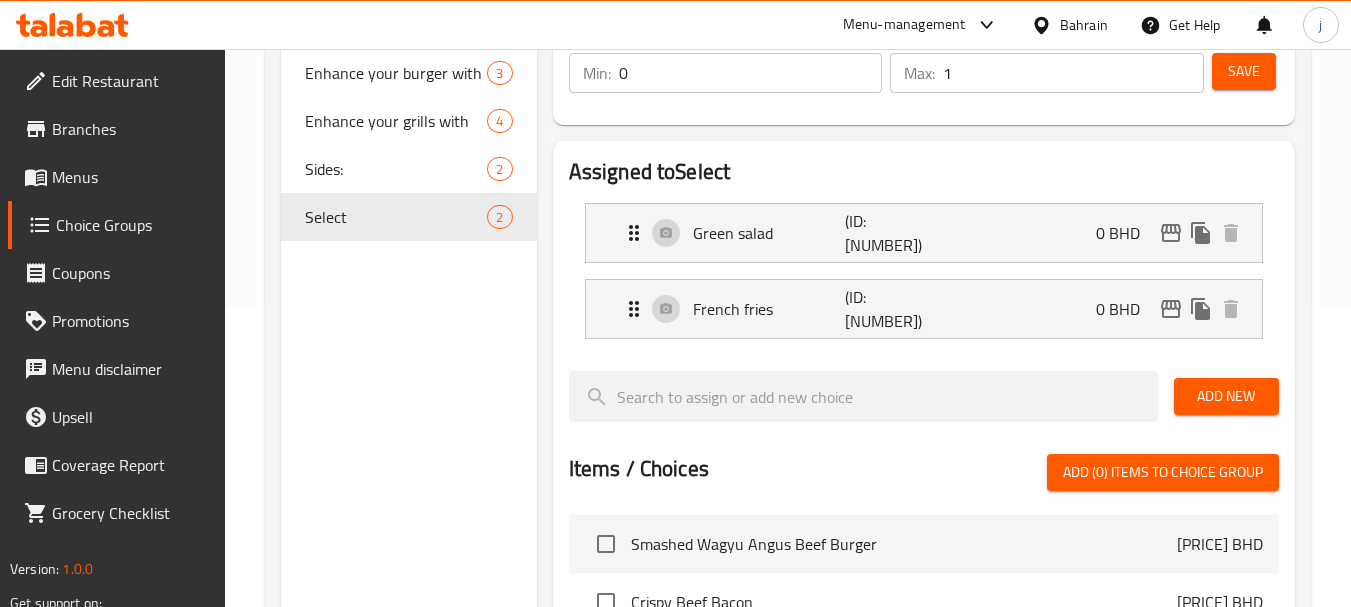 scroll, scrollTop: 200, scrollLeft: 0, axis: vertical 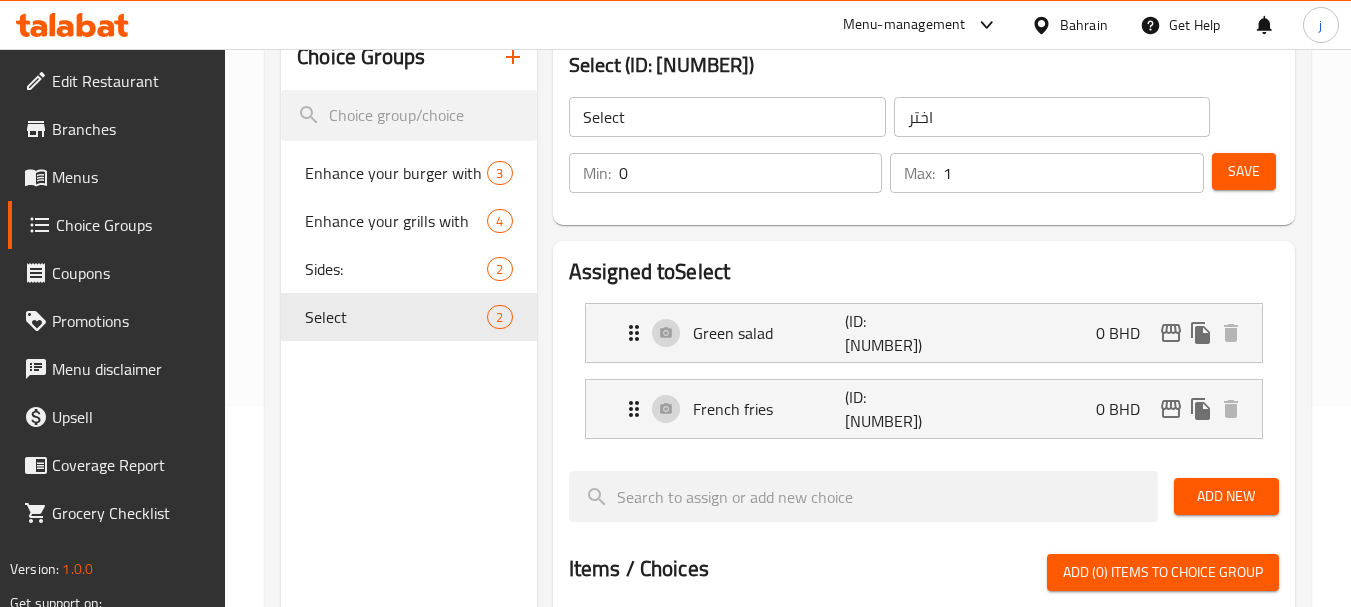 click on "Bahrain" at bounding box center (1084, 25) 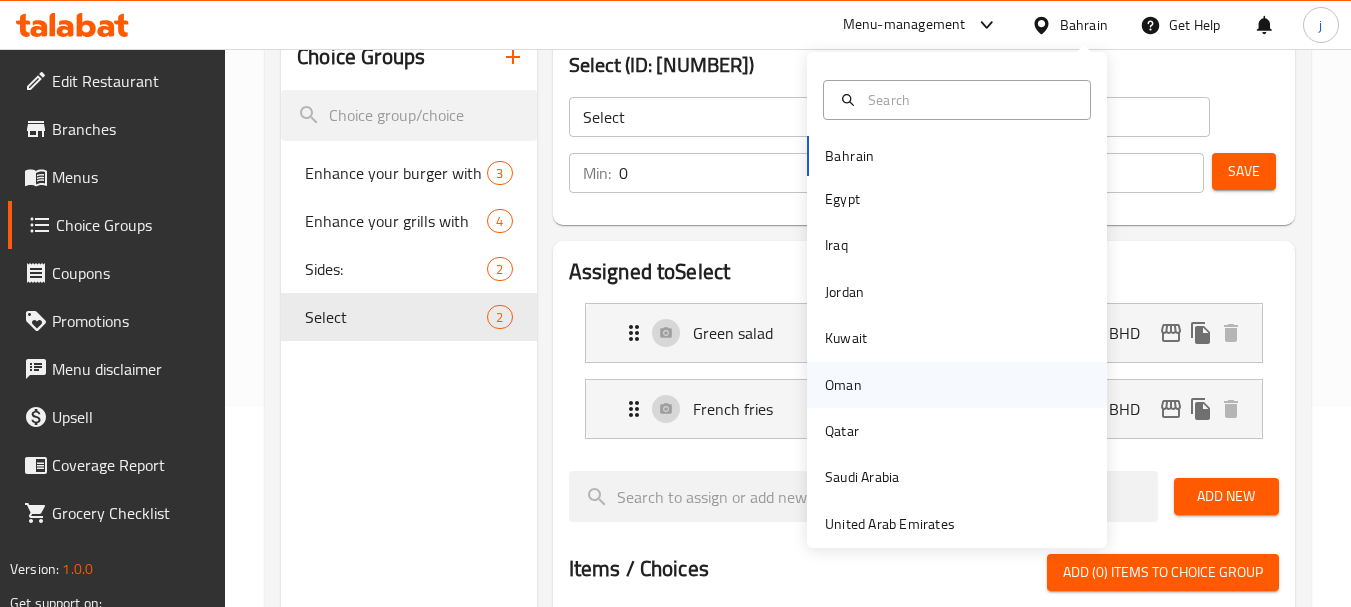 click on "Oman" at bounding box center [843, 385] 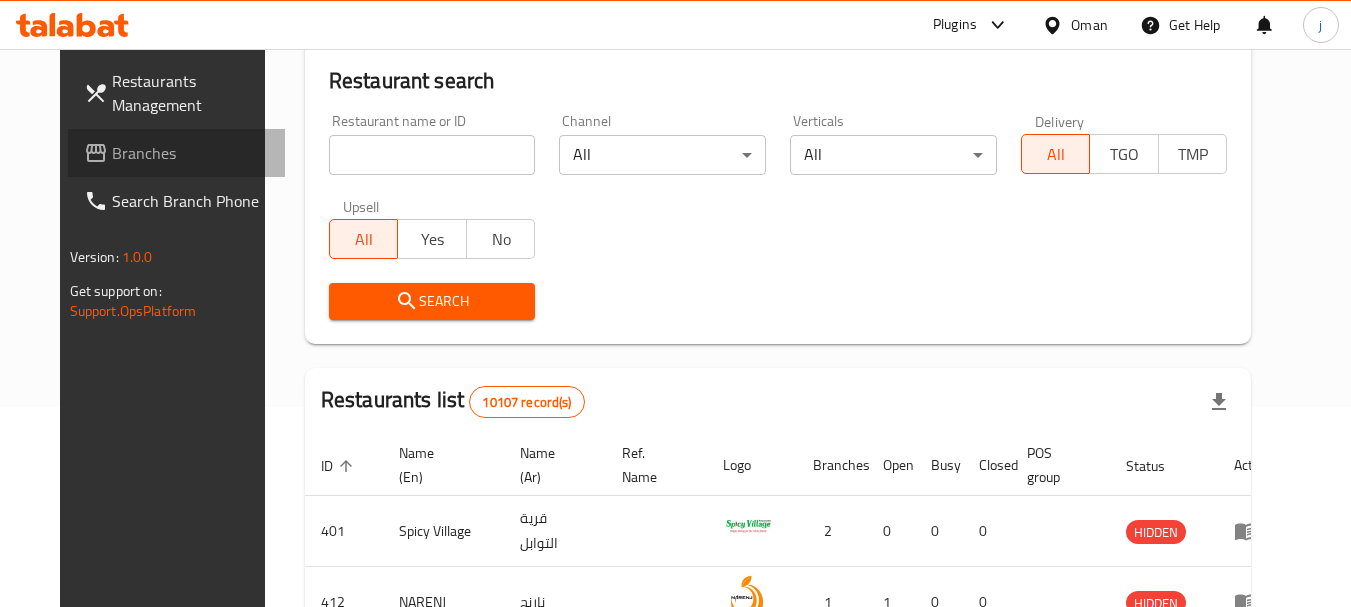 click on "Branches" at bounding box center (191, 153) 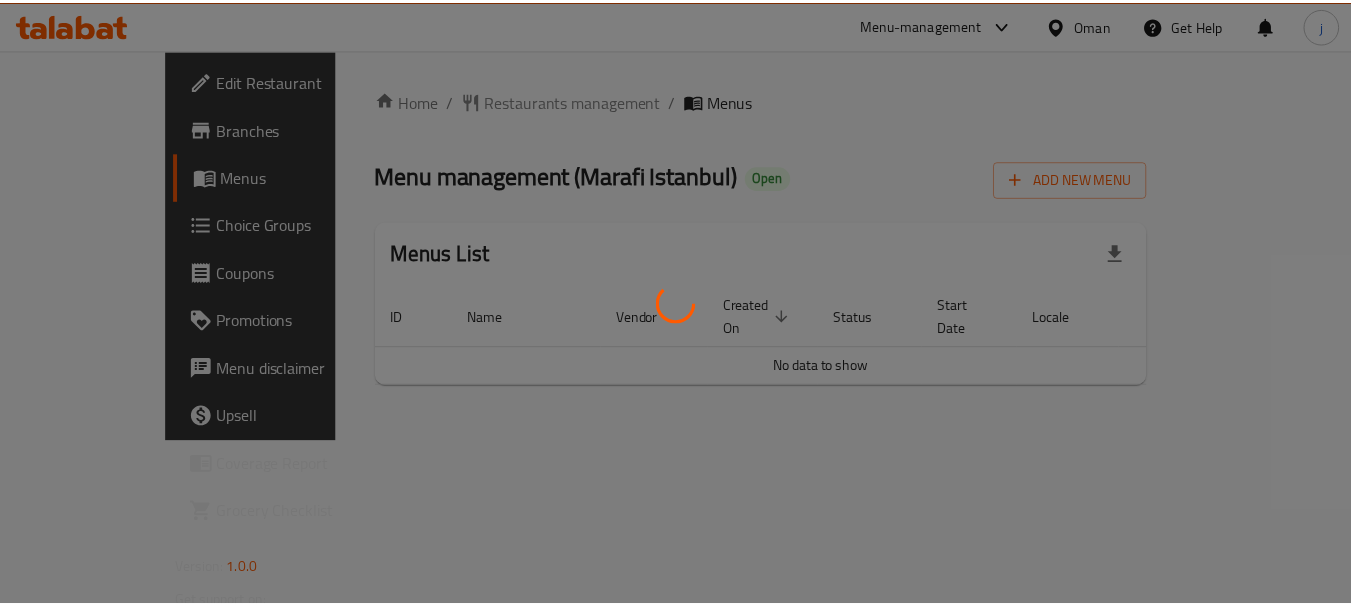 scroll, scrollTop: 0, scrollLeft: 0, axis: both 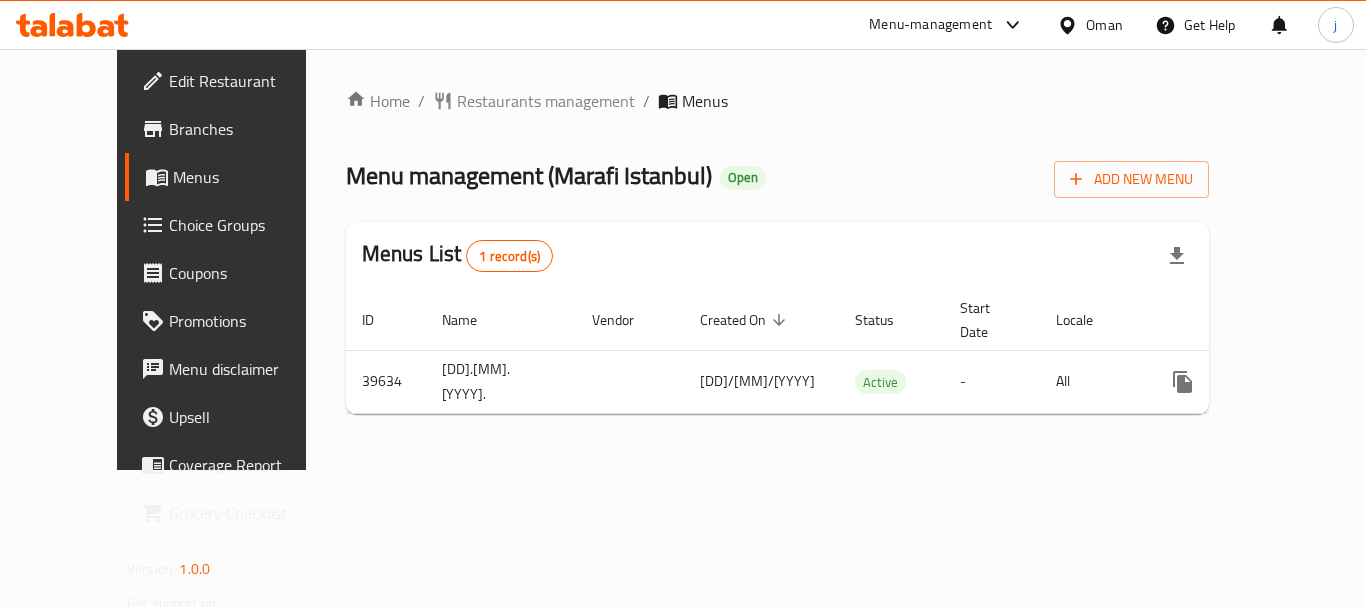 click on "Oman" at bounding box center (1090, 25) 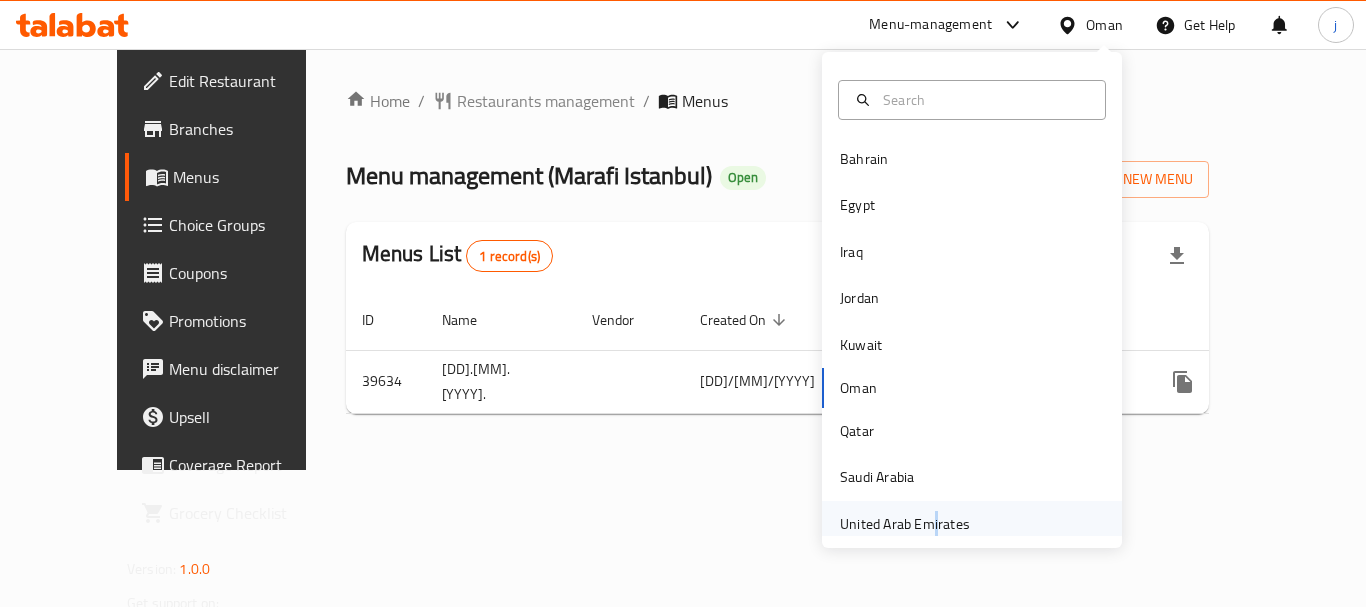 click on "United Arab Emirates" at bounding box center (905, 524) 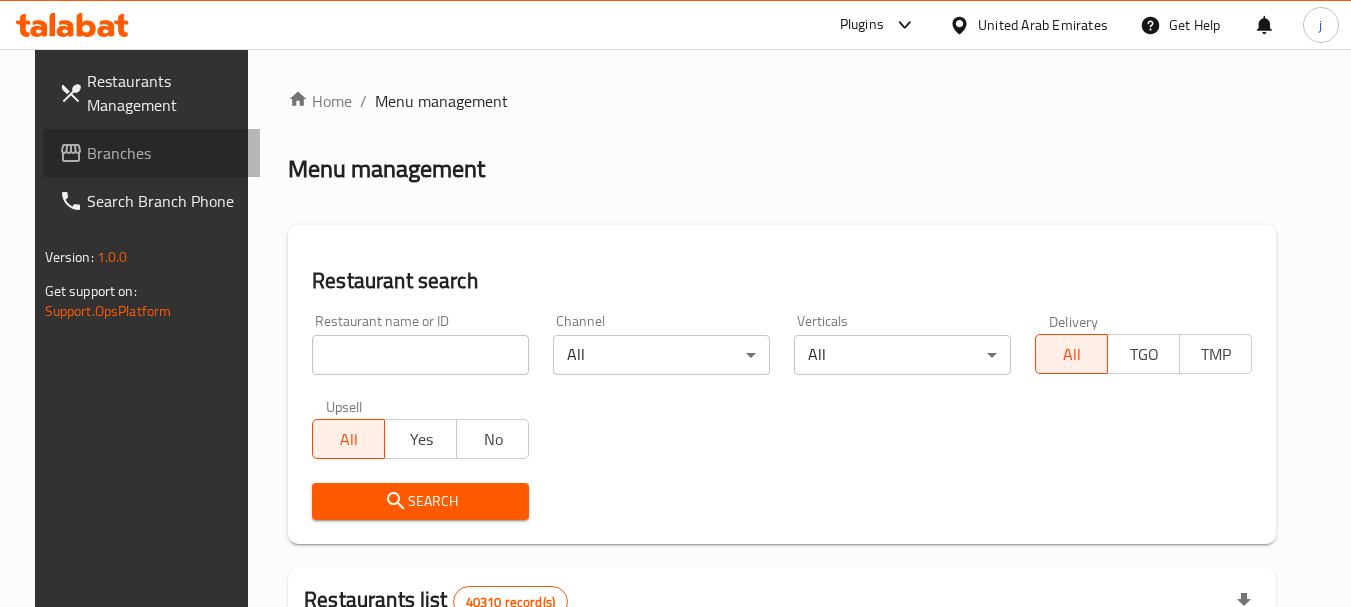 click on "Branches" at bounding box center (166, 153) 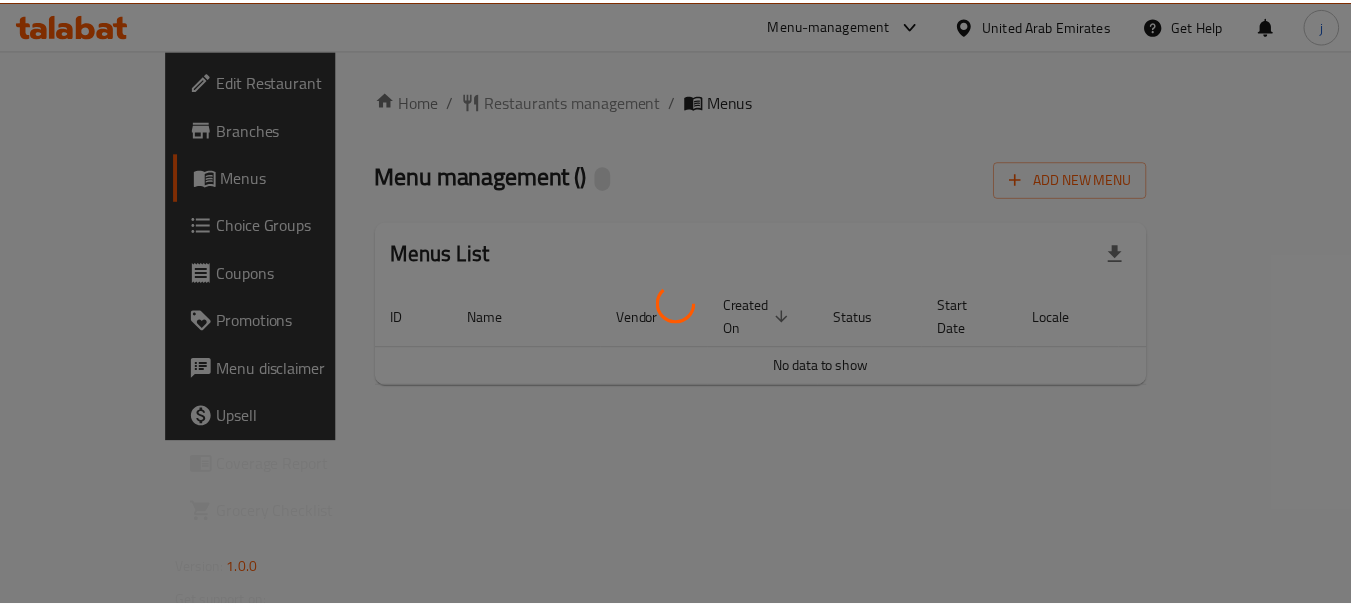 scroll, scrollTop: 0, scrollLeft: 0, axis: both 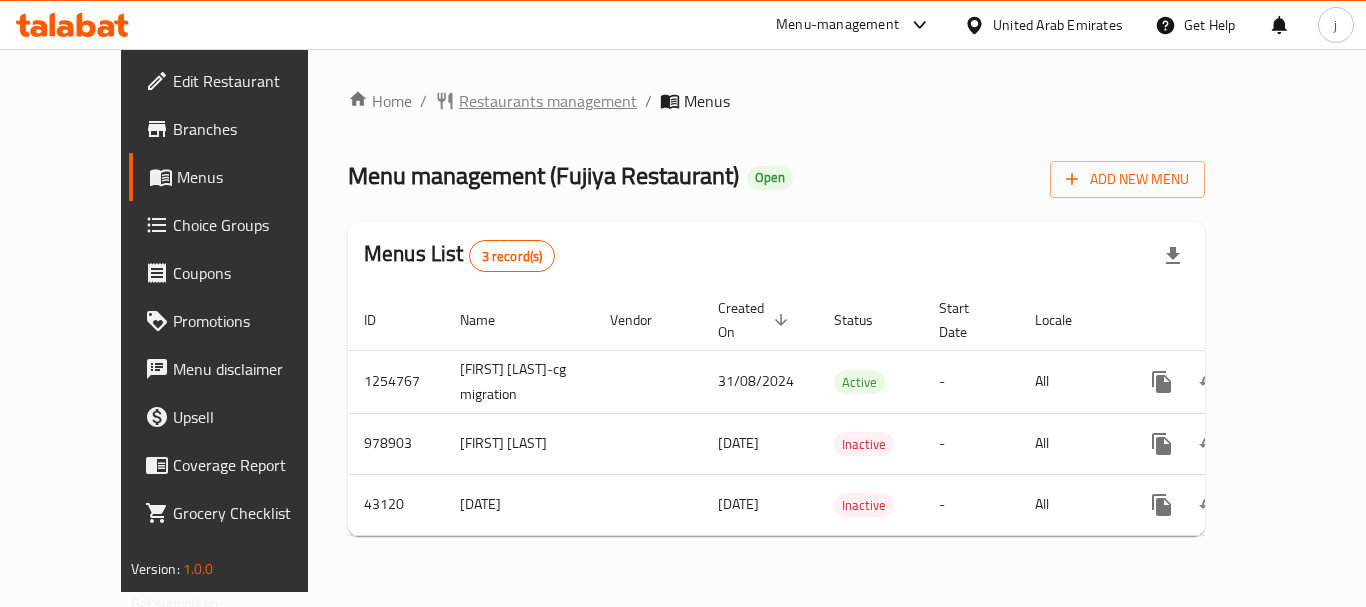 click on "Restaurants management" at bounding box center [548, 101] 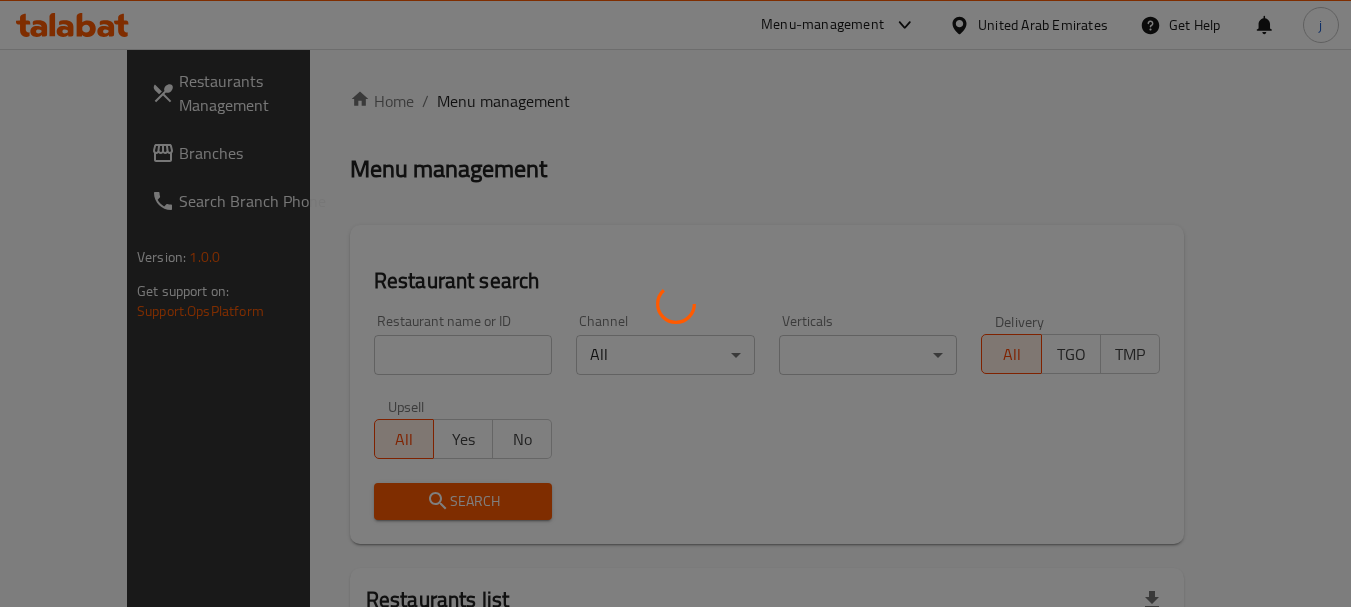 click at bounding box center [675, 303] 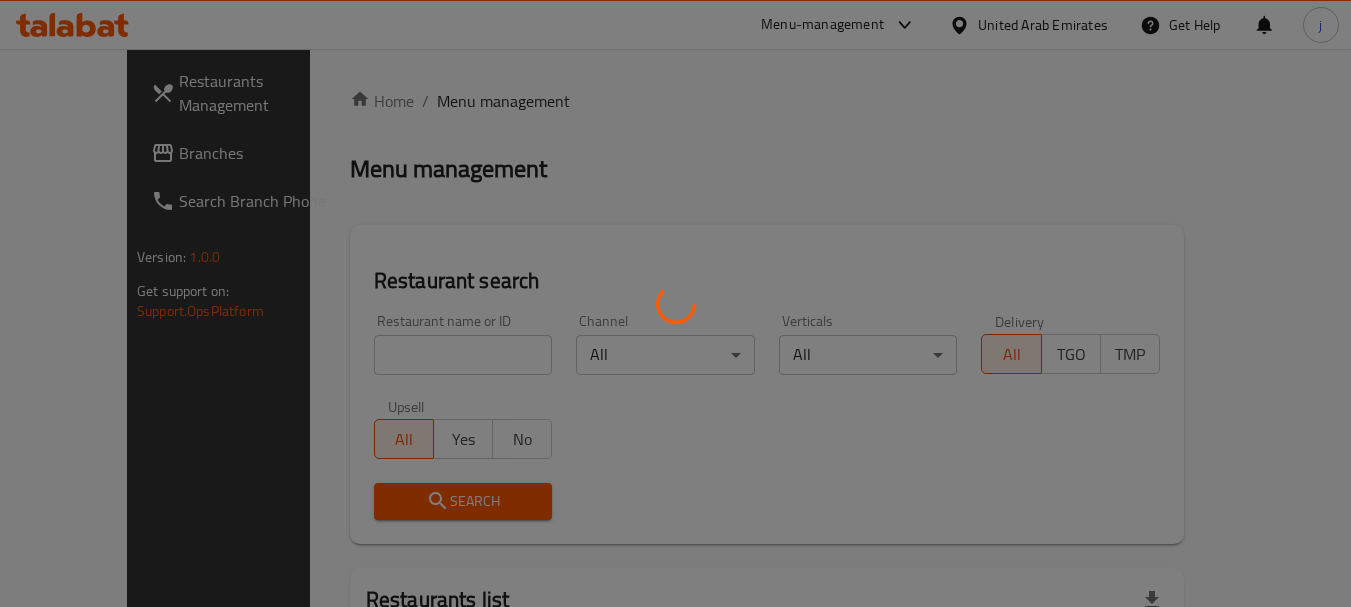 click at bounding box center [675, 303] 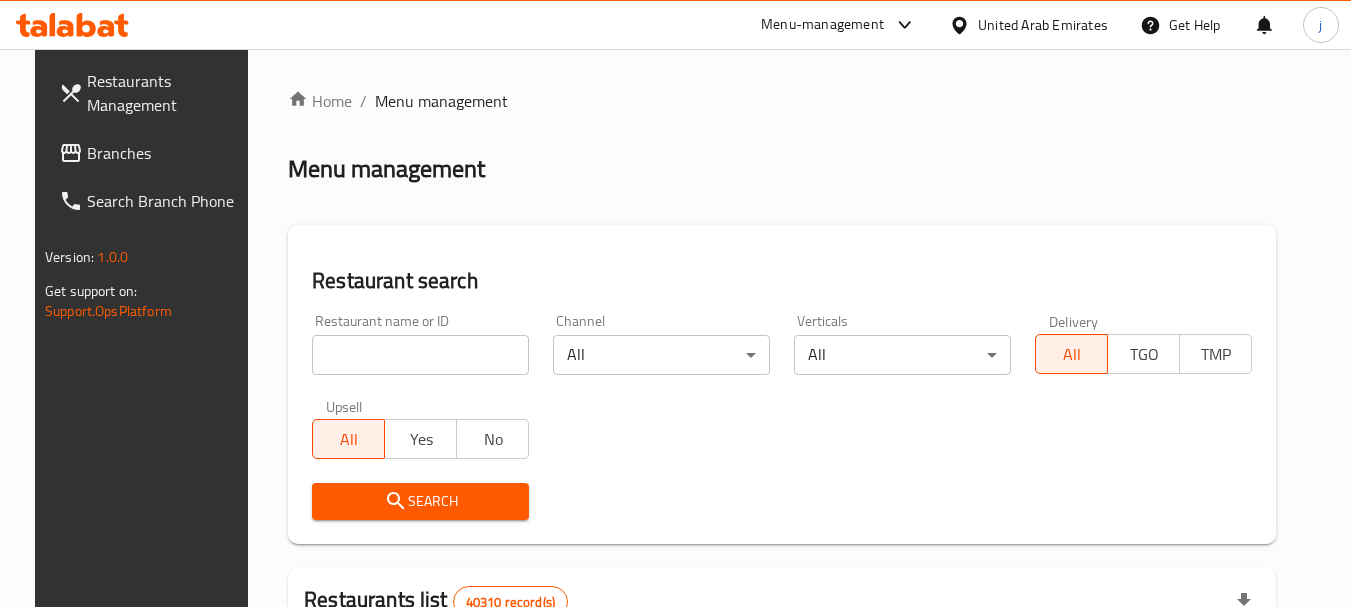 click on "Branches" at bounding box center (166, 153) 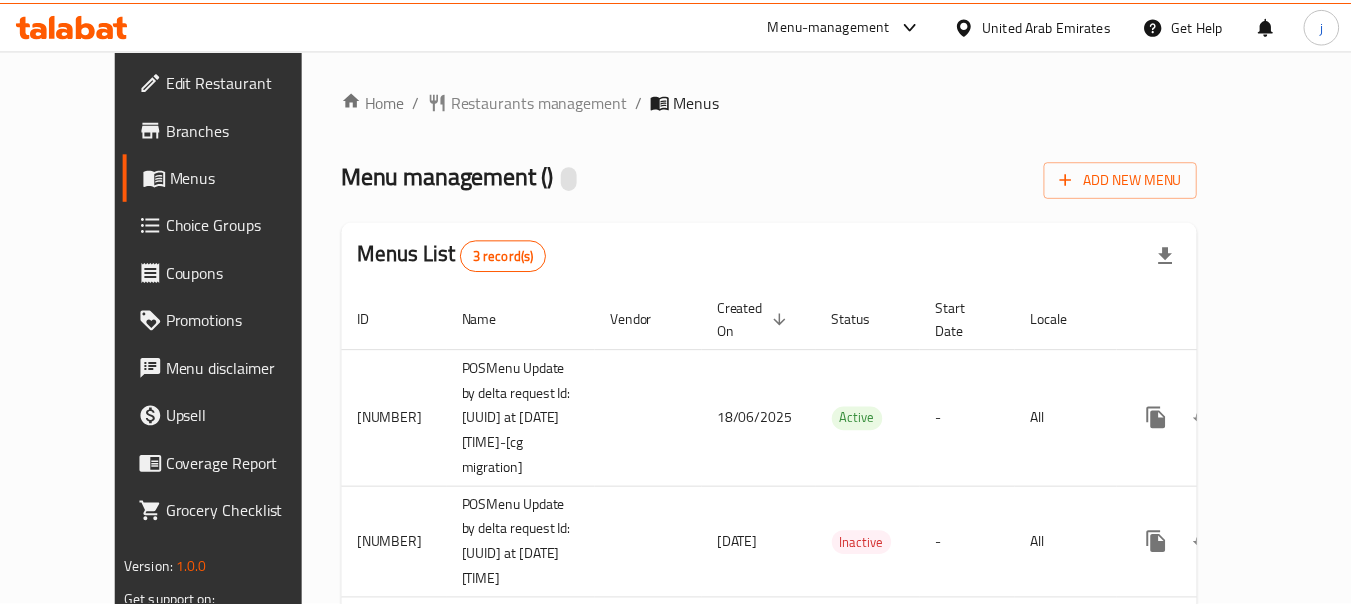 scroll, scrollTop: 0, scrollLeft: 0, axis: both 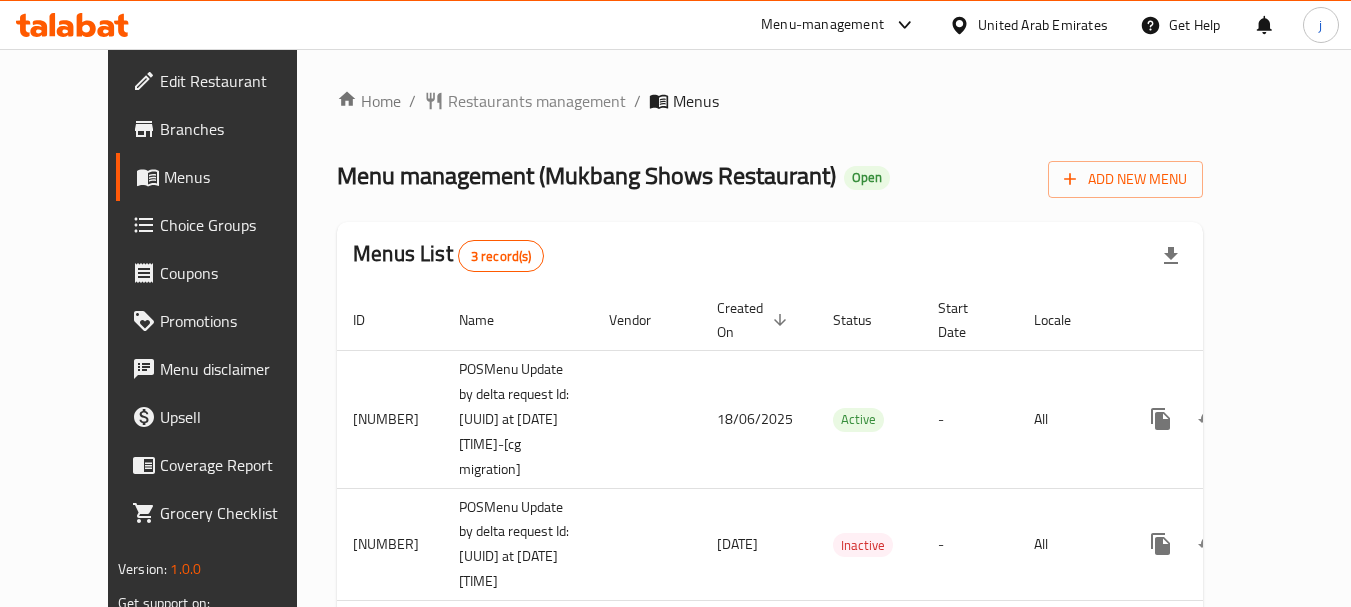 click 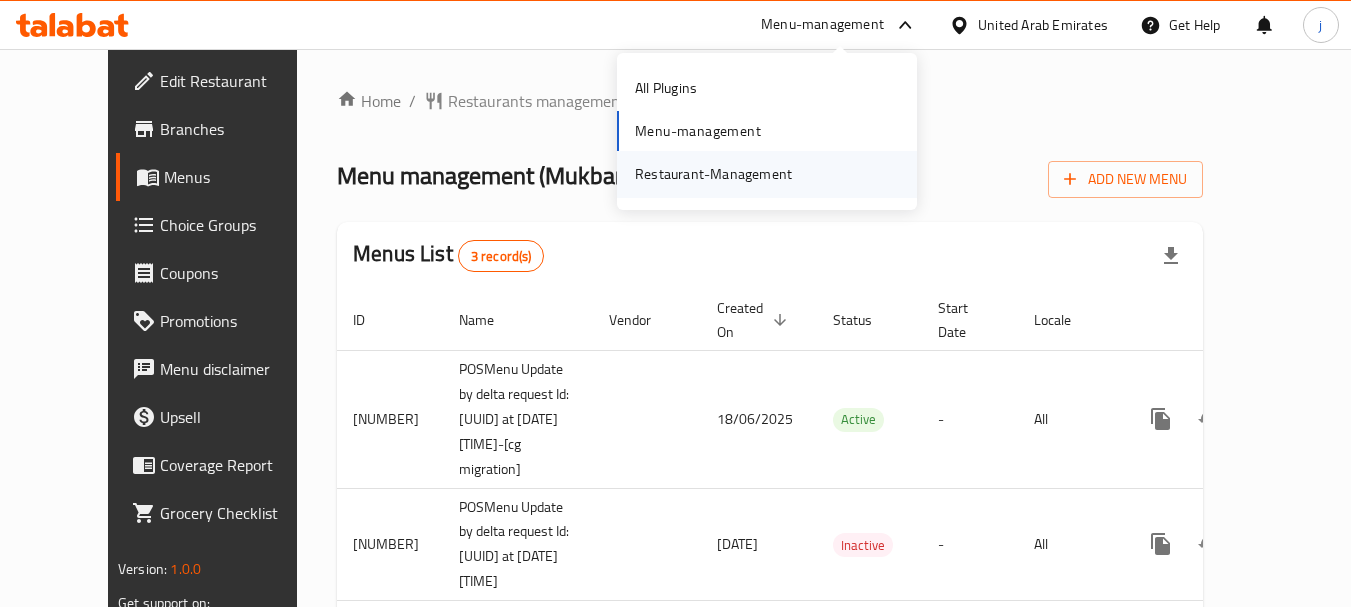 click on "Restaurant-Management" at bounding box center [713, 174] 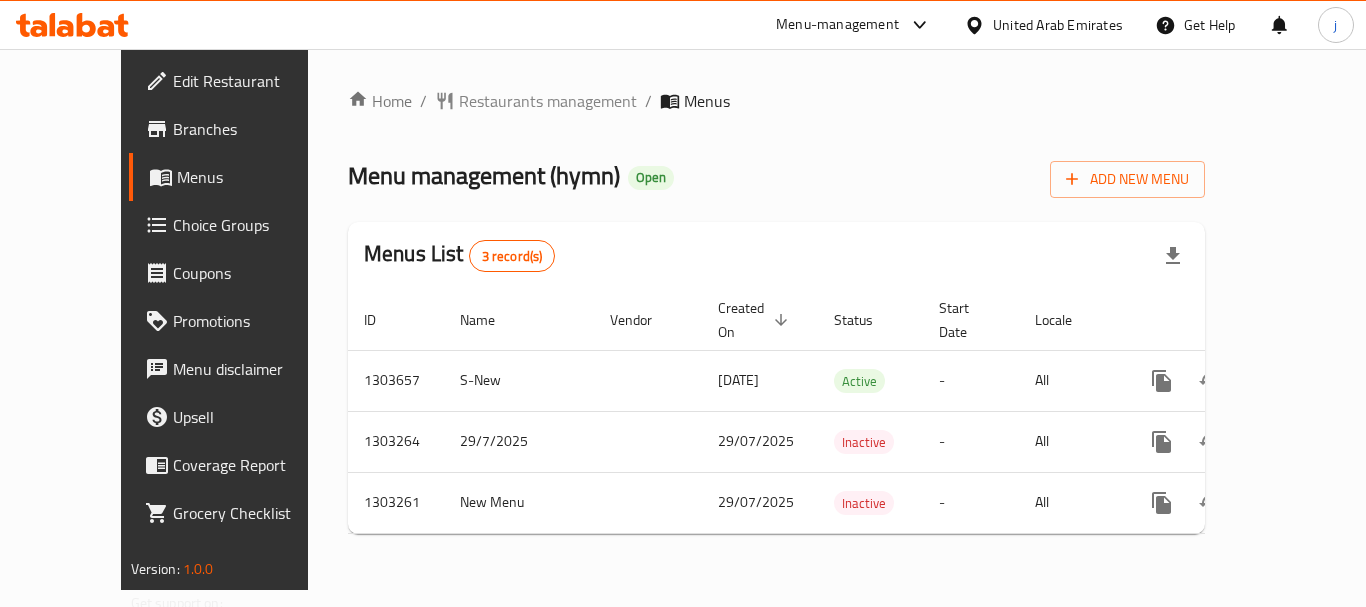 scroll, scrollTop: 0, scrollLeft: 0, axis: both 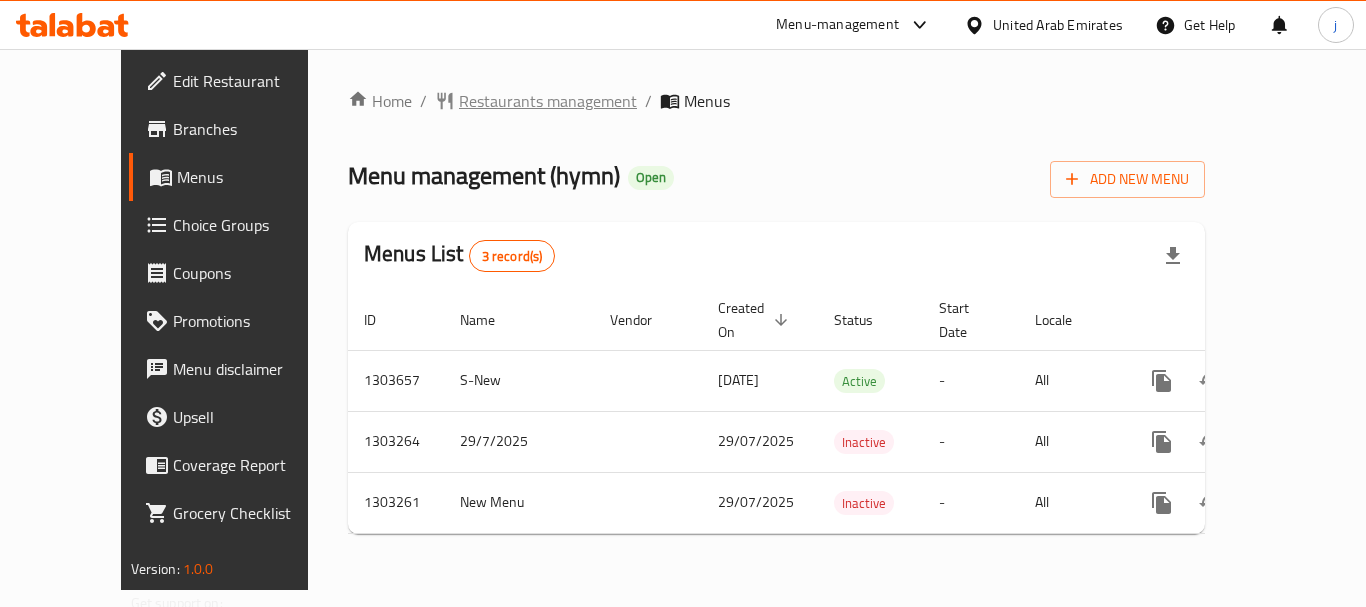 click on "Restaurants management" at bounding box center (548, 101) 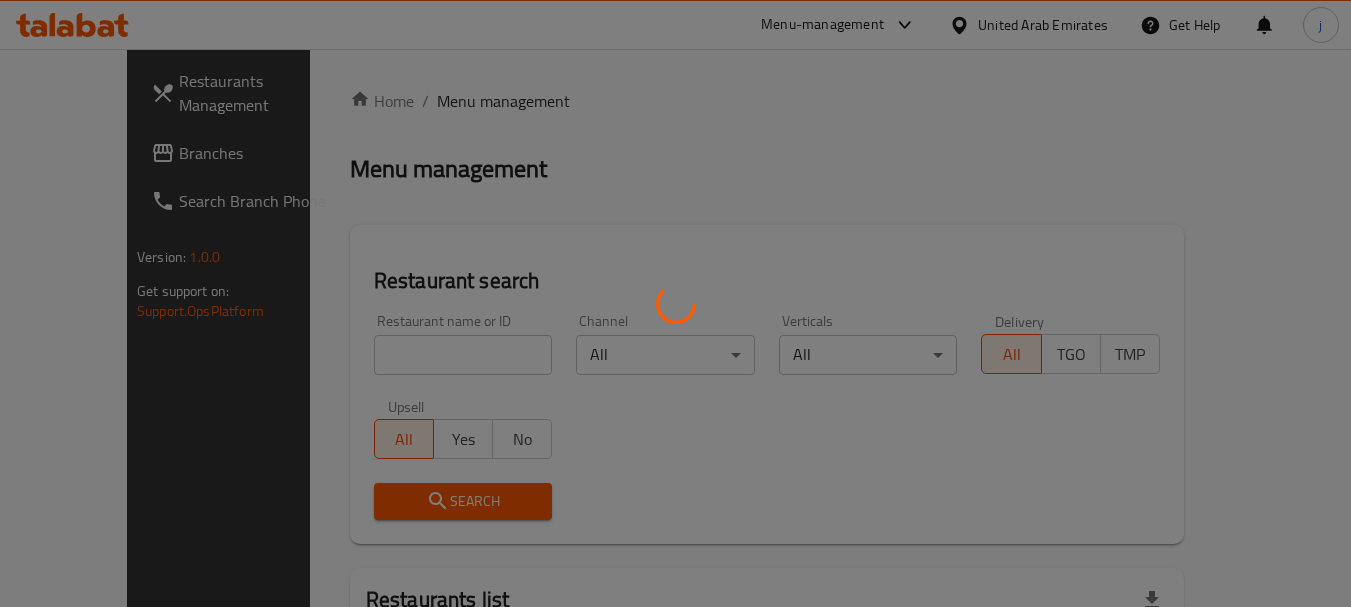 click at bounding box center [675, 303] 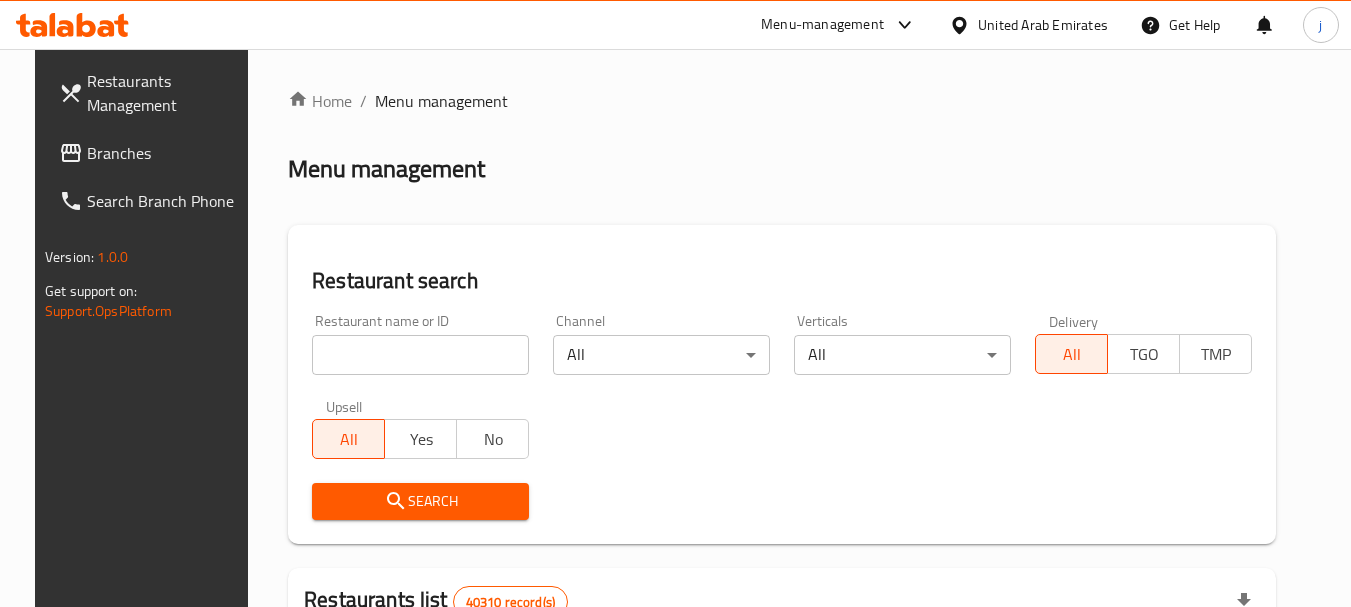 click on "Restaurants Management   Branches   Search Branch Phone  Version:    1.0.0  Get support on:    Support.OpsPlatform Home / Menu management Menu management Restaurant search Restaurant name or ID Restaurant name or ID Channel All ​ Verticals All ​ Delivery All TGO TMP Upsell All Yes No   Search Restaurants list   40310 record(s) ID sorted ascending Name (En) Name (Ar) Ref. Name Logo Branches Open Busy Closed POS group Status Action 328 Johnny Rockets جوني روكيتس 37 0 1 0 OPEN 330 French Connection فرنش كونكشن 1 0 0 0 INACTIVE 339 Arz Lebanon أرز لبنان Al Karama,Al Barsha & Mirdif 9 1 0 2 OPEN 340 Mega Wraps ميجا رابس 3 0 0 0 INACTIVE 342 Sandella's Flatbread Cafe سانديلاز فلات براد 7 0 0 0 INACTIVE 343 Dragon Hut كوخ التنين 1 0 0 0 INACTIVE 348 Thai Kitchen المطبخ التايلندى 1 0 0 0 INACTIVE 349 Mughal  موغل 1 0 0 0 HIDDEN 350 HOT N COOL (Old) هوت و كول 1 0 0 0 INACTIVE 355 Al Habasha  الحبشة 11 1 0 0 HIDDEN 10" at bounding box center (676, 717) 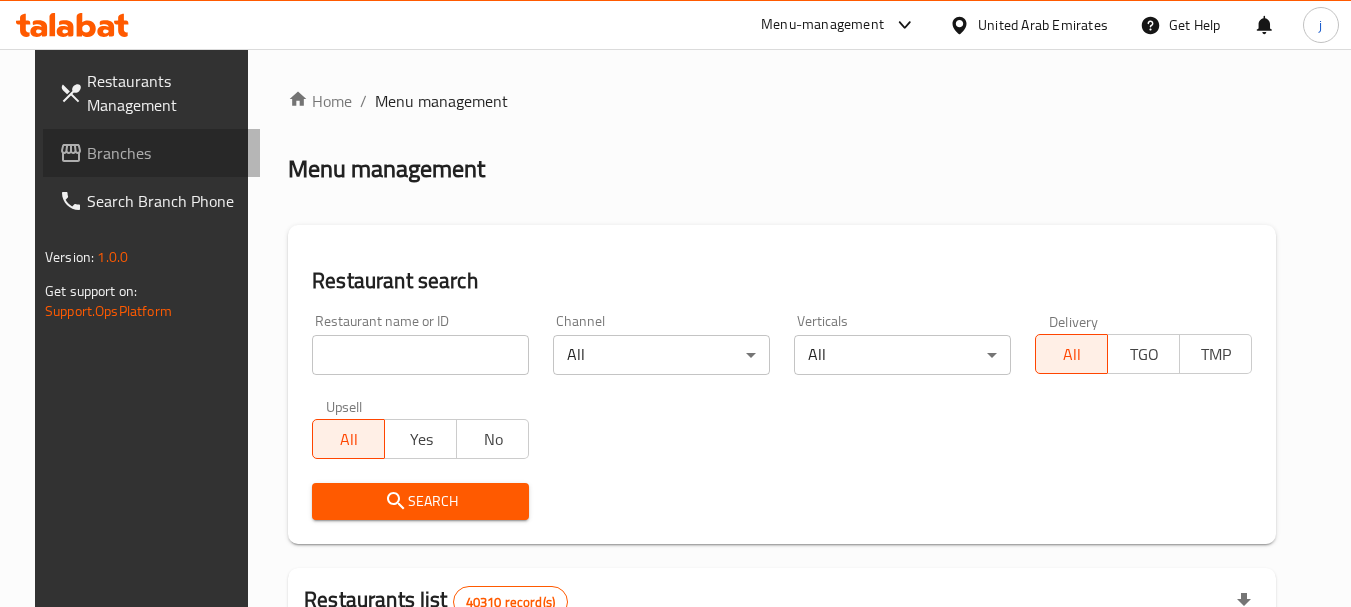click on "Branches" at bounding box center (166, 153) 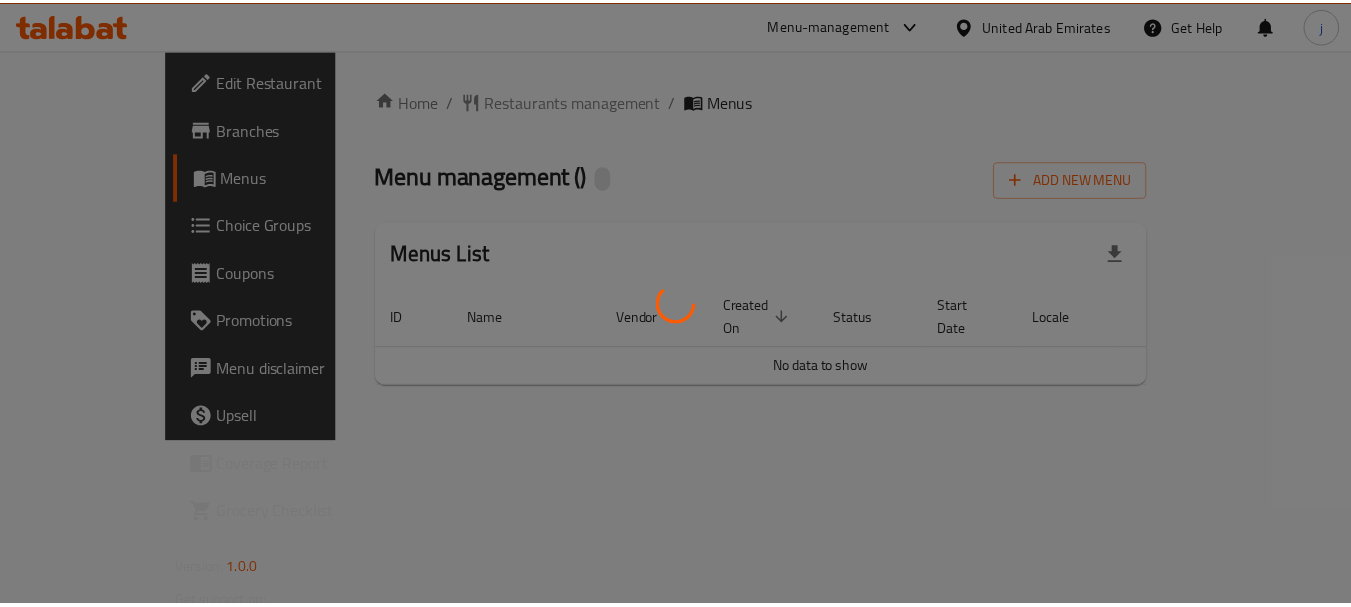 scroll, scrollTop: 0, scrollLeft: 0, axis: both 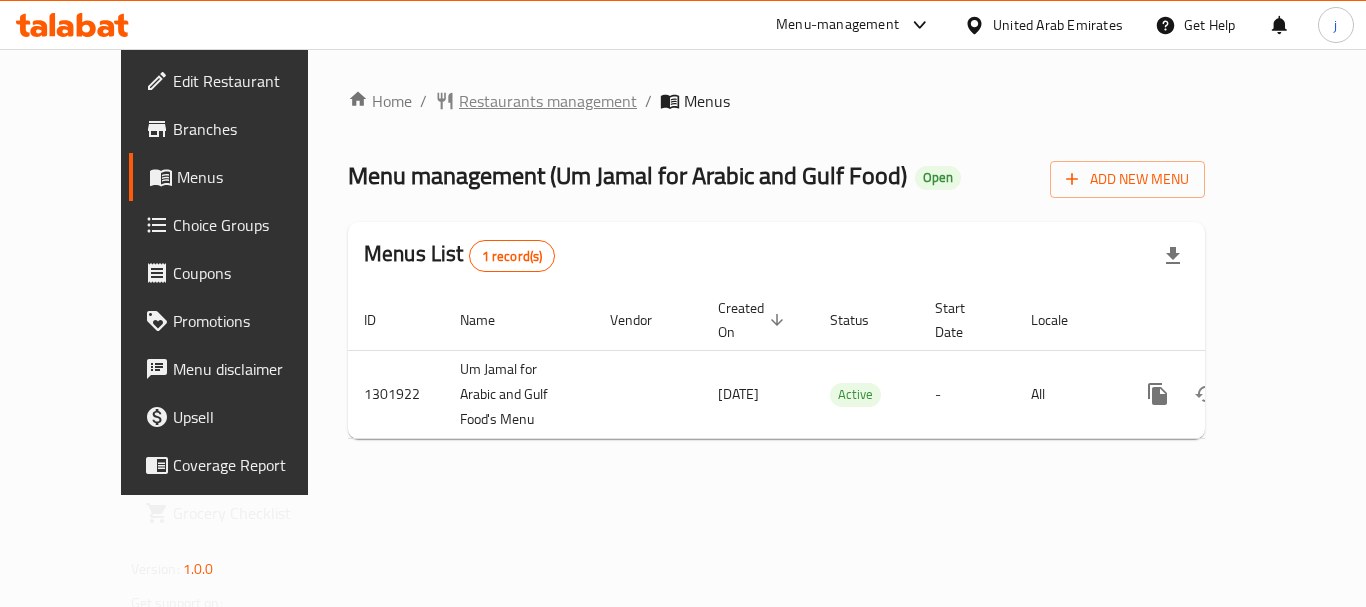 click on "Restaurants management" at bounding box center [548, 101] 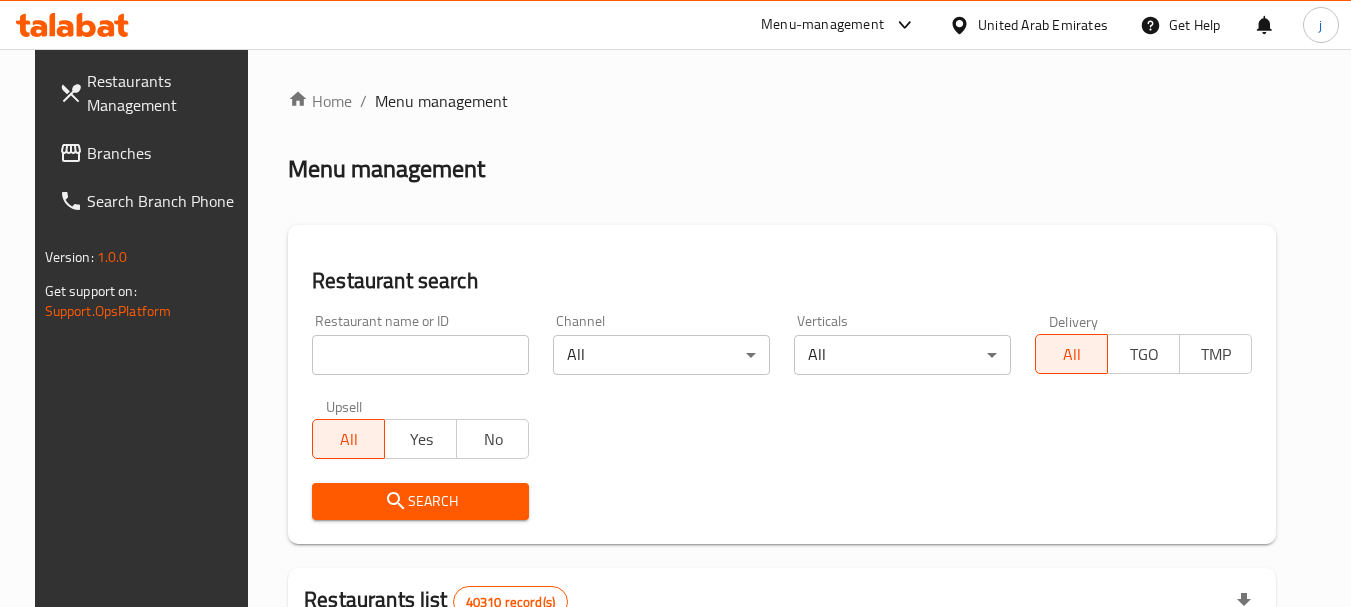 click on "Restaurants Management" at bounding box center [152, 93] 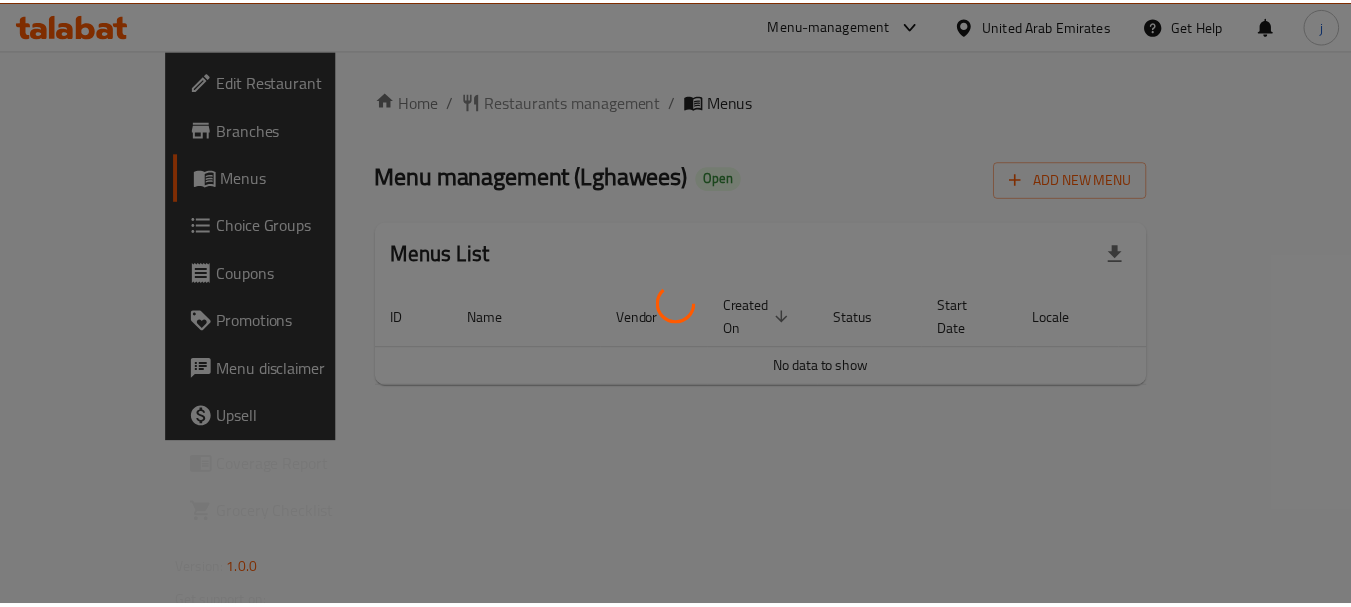 scroll, scrollTop: 0, scrollLeft: 0, axis: both 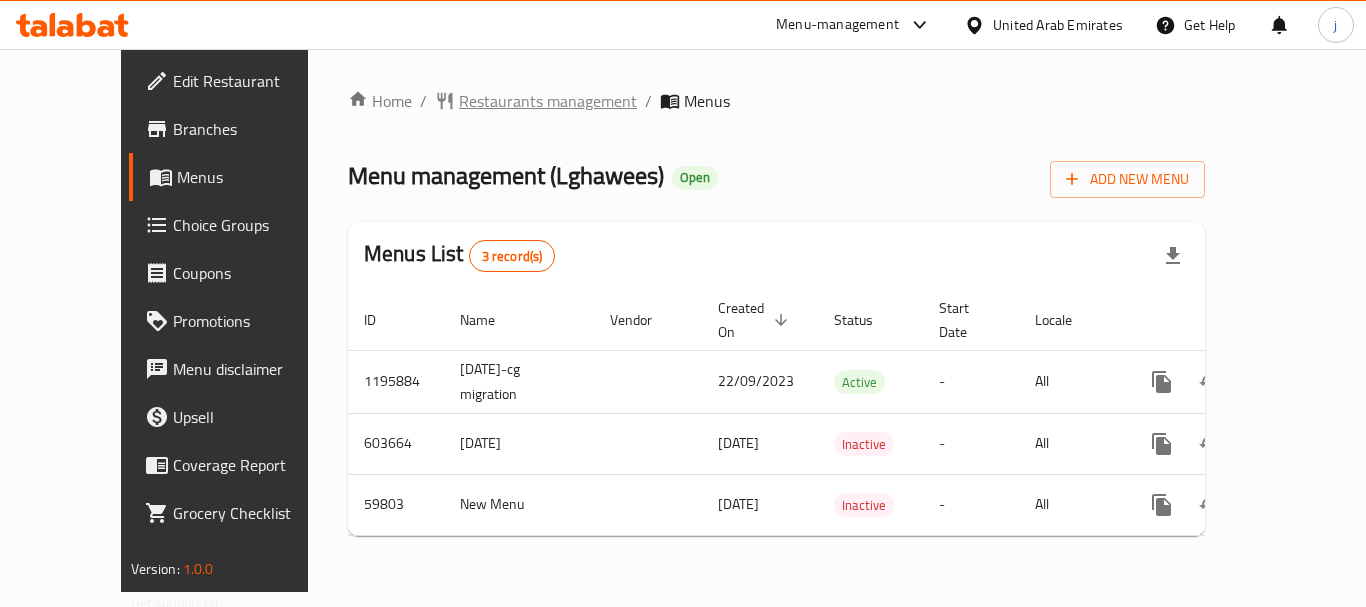 click on "Restaurants management" at bounding box center (548, 101) 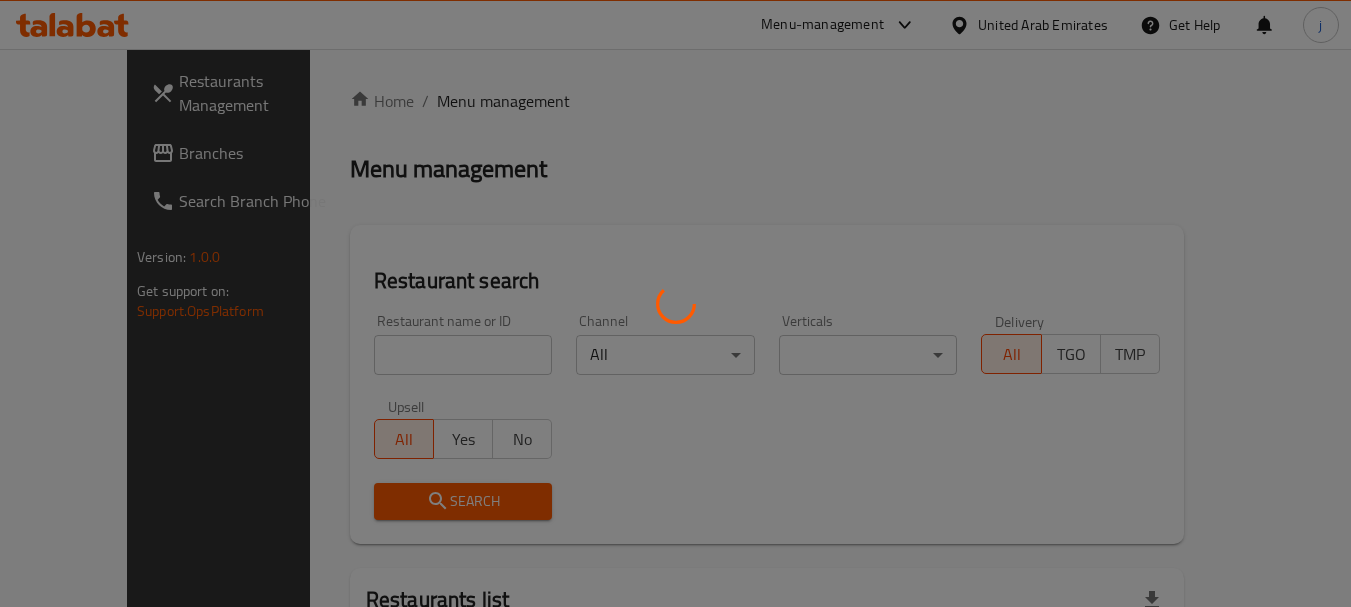 click at bounding box center (675, 303) 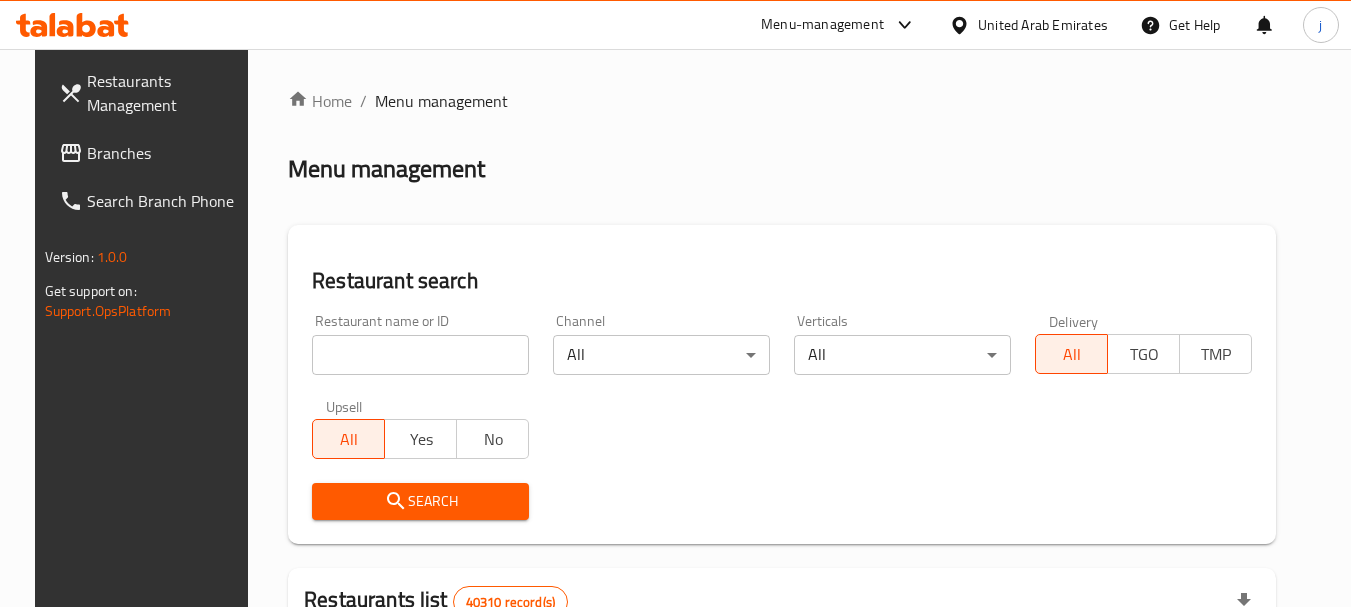 click on "Branches" at bounding box center (166, 153) 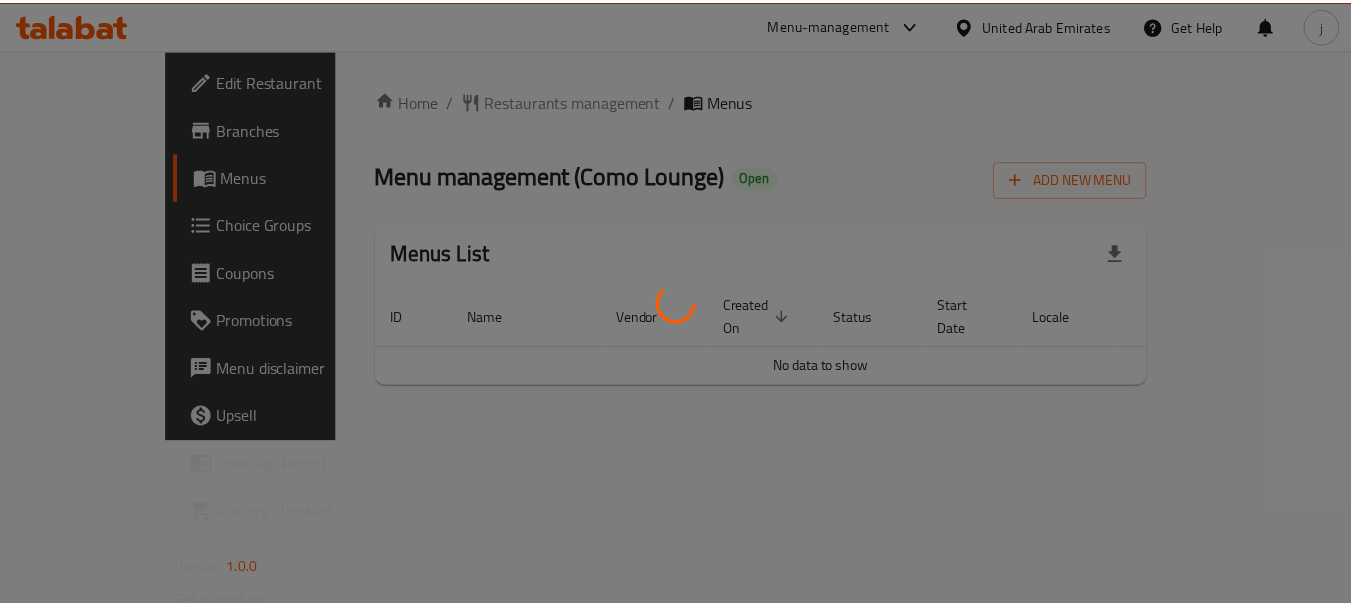 scroll, scrollTop: 0, scrollLeft: 0, axis: both 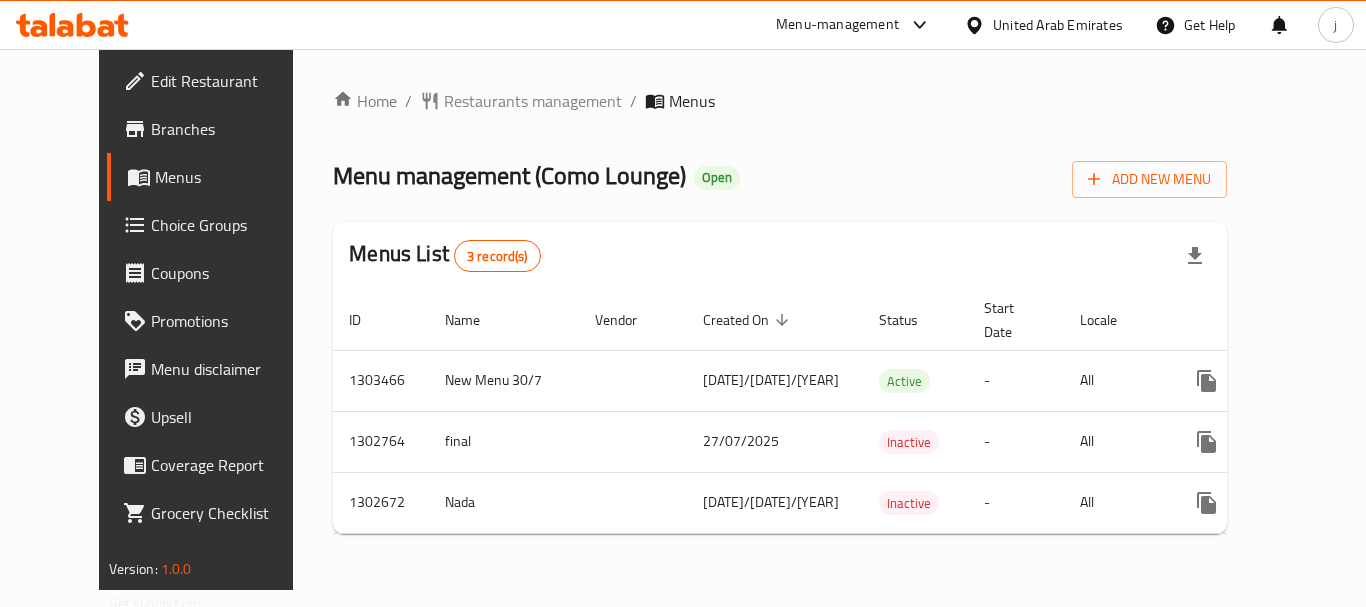 click on "United Arab Emirates" at bounding box center (1058, 25) 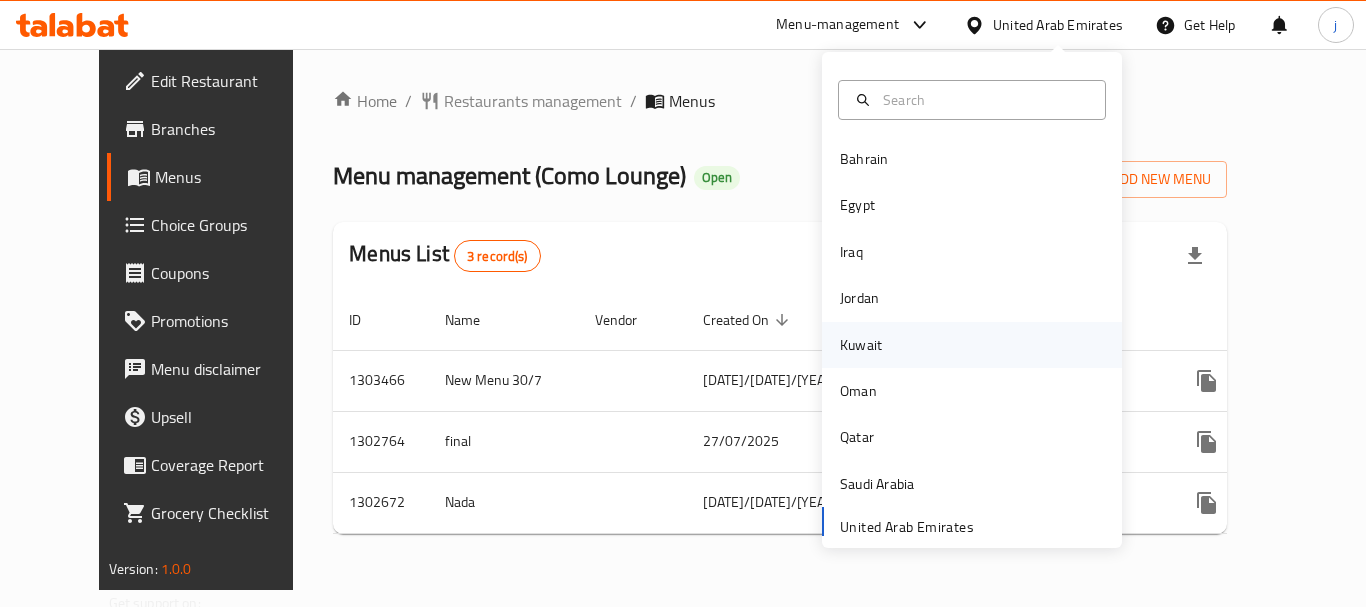 click on "Kuwait" at bounding box center [972, 345] 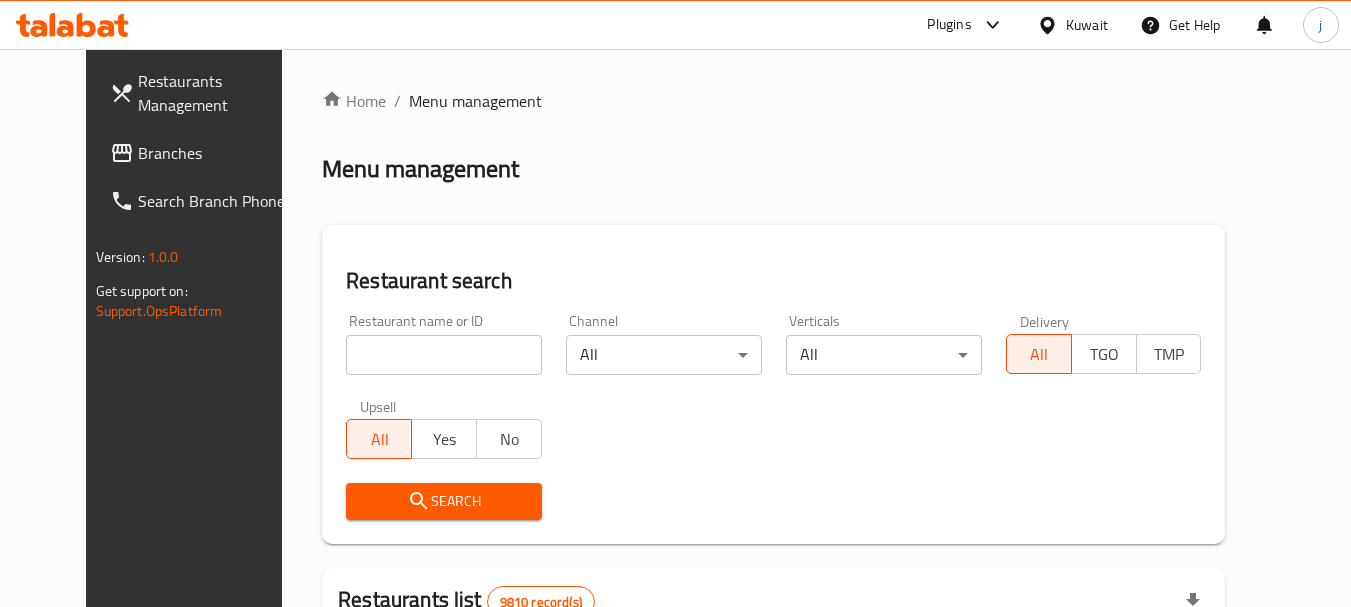 click on "Branches" at bounding box center [217, 153] 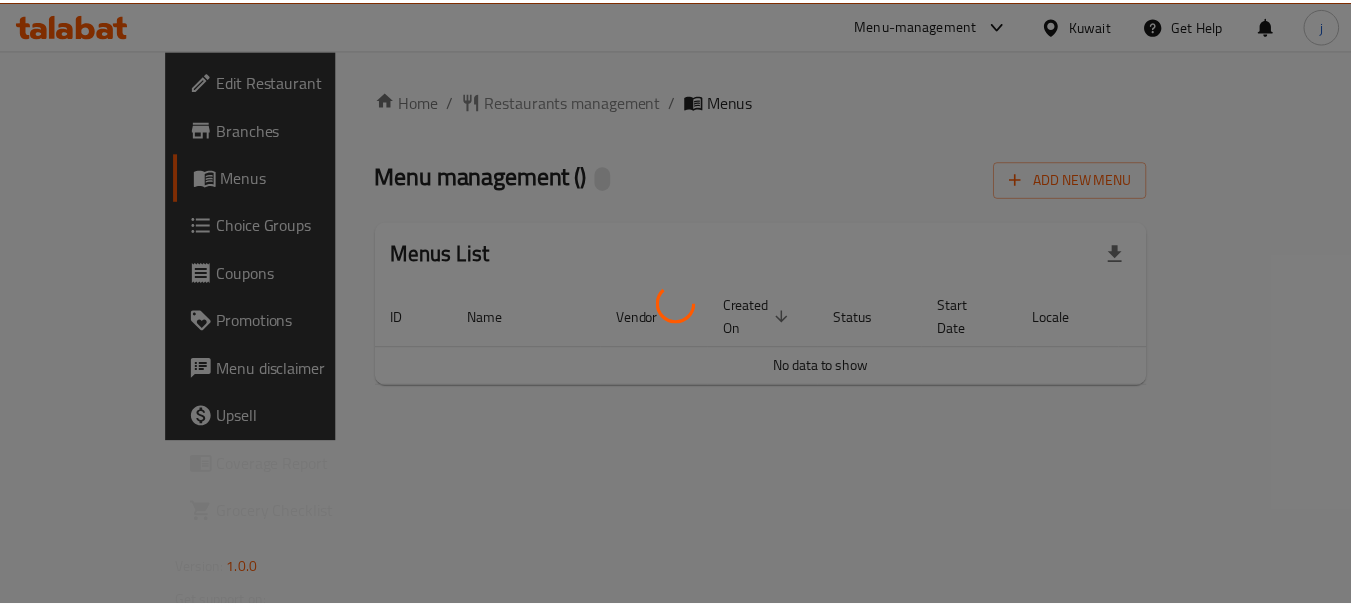 scroll, scrollTop: 0, scrollLeft: 0, axis: both 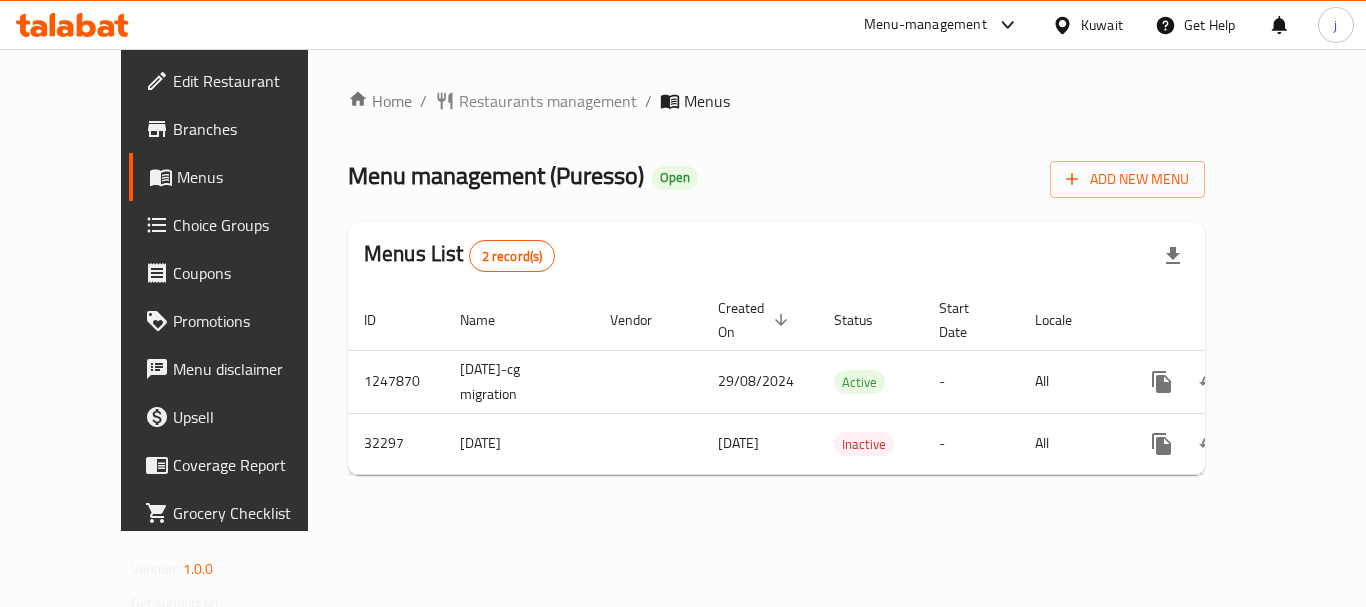 click 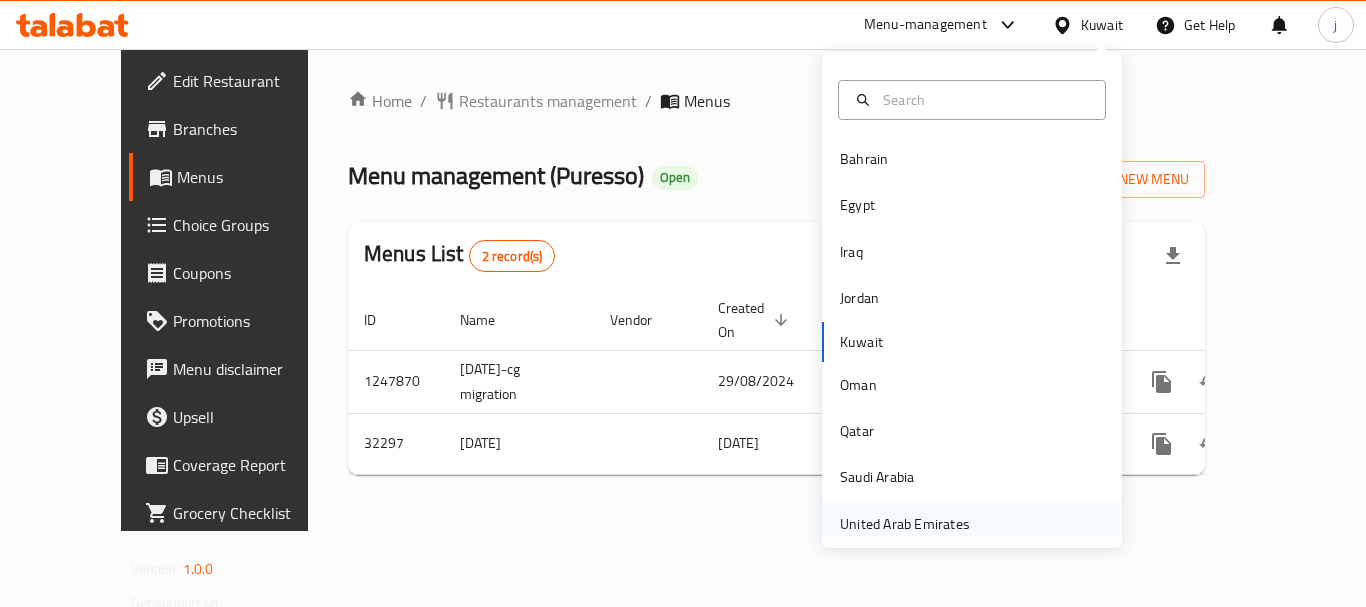 click on "United Arab Emirates" at bounding box center (905, 524) 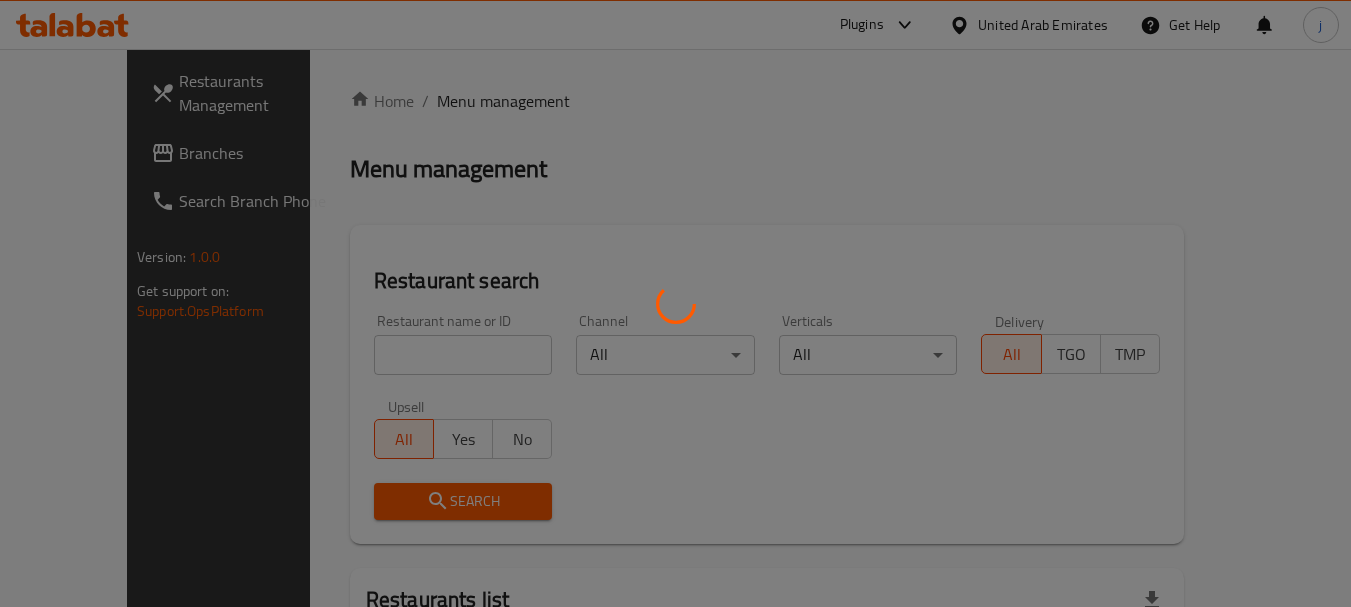 click at bounding box center (675, 303) 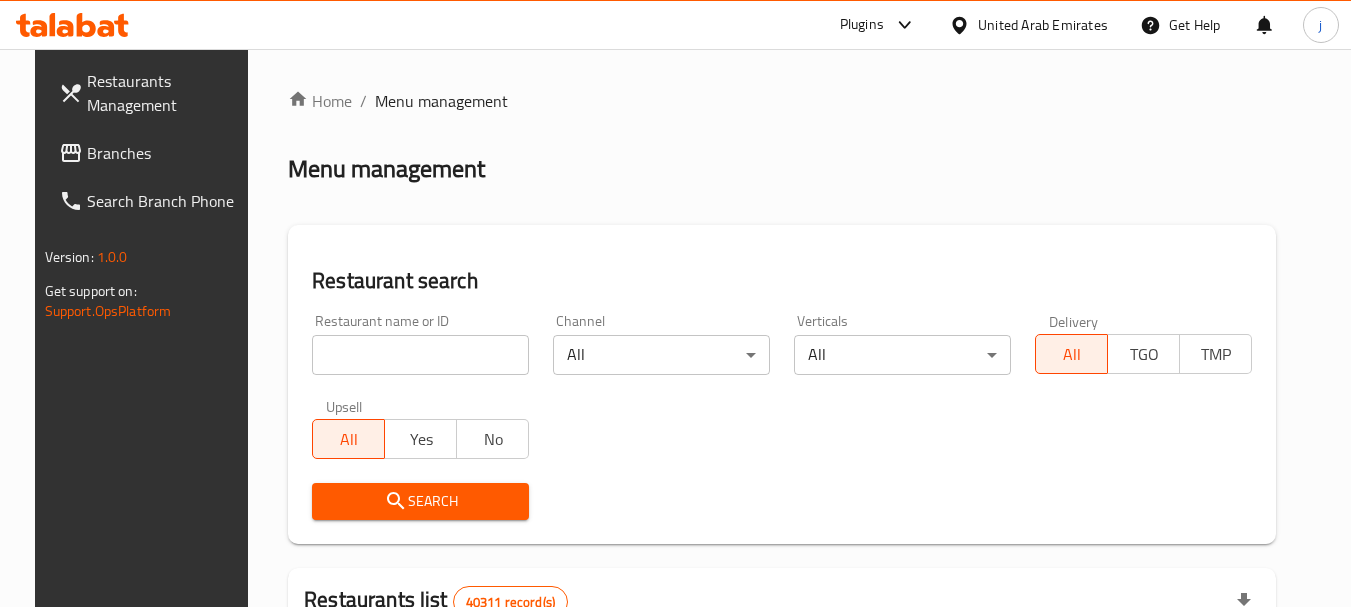 click at bounding box center (420, 355) 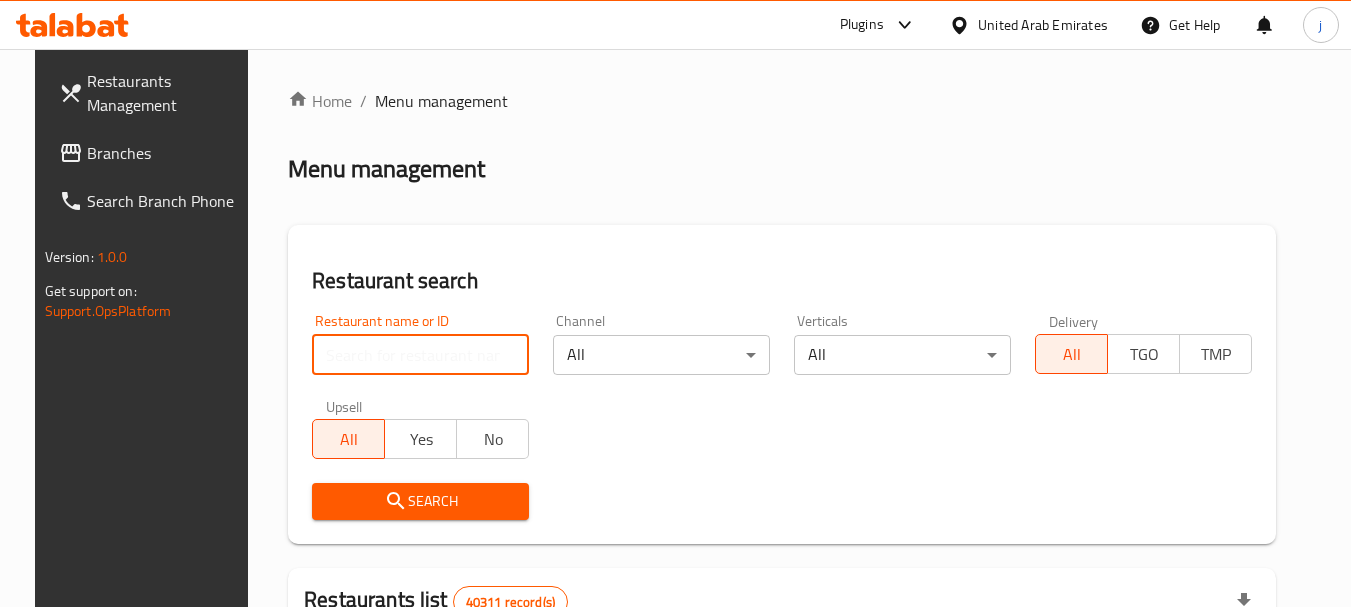 paste on "759754" 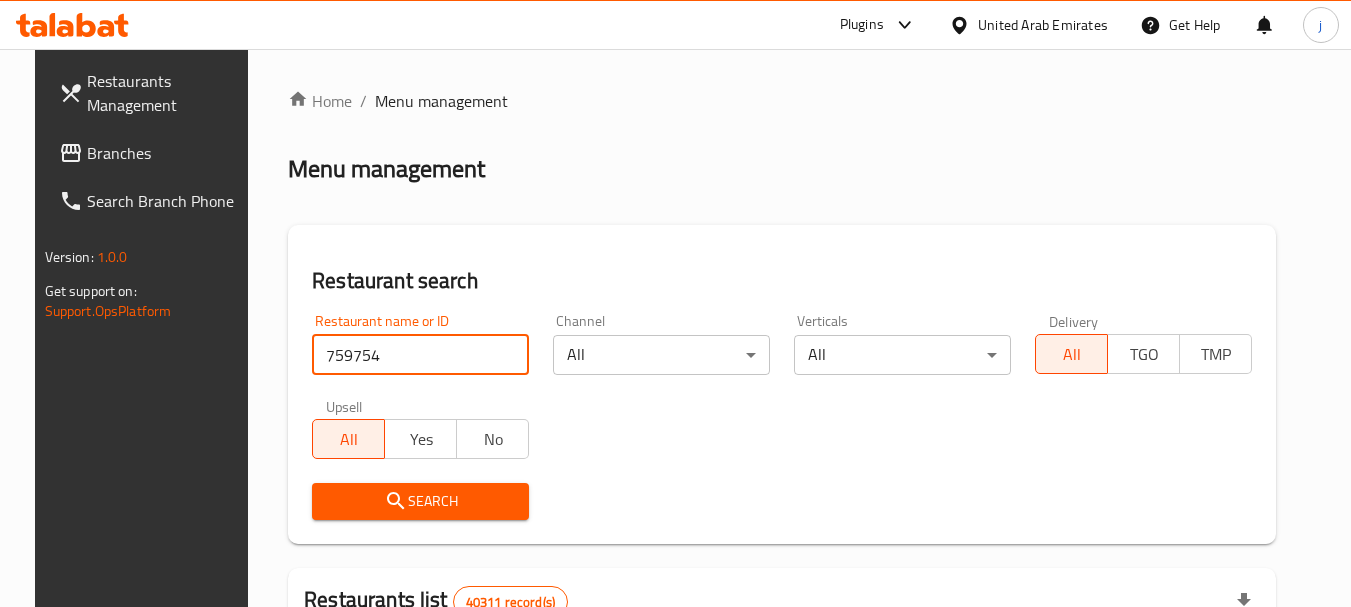 type on "759754" 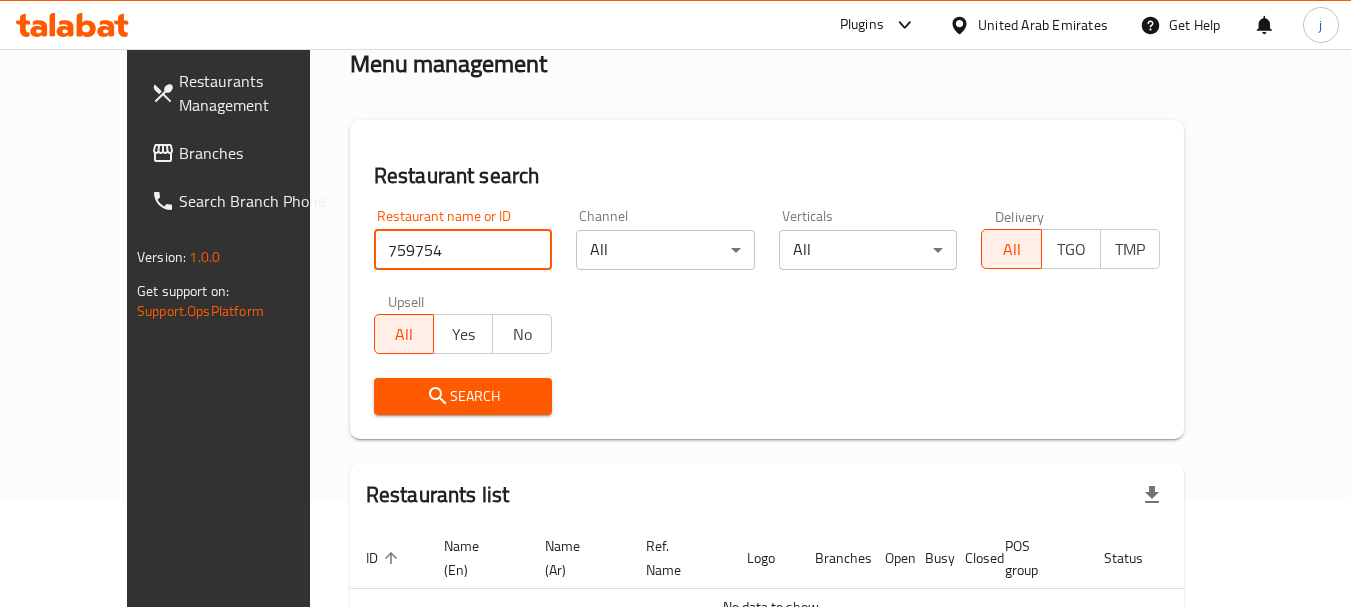 scroll, scrollTop: 0, scrollLeft: 0, axis: both 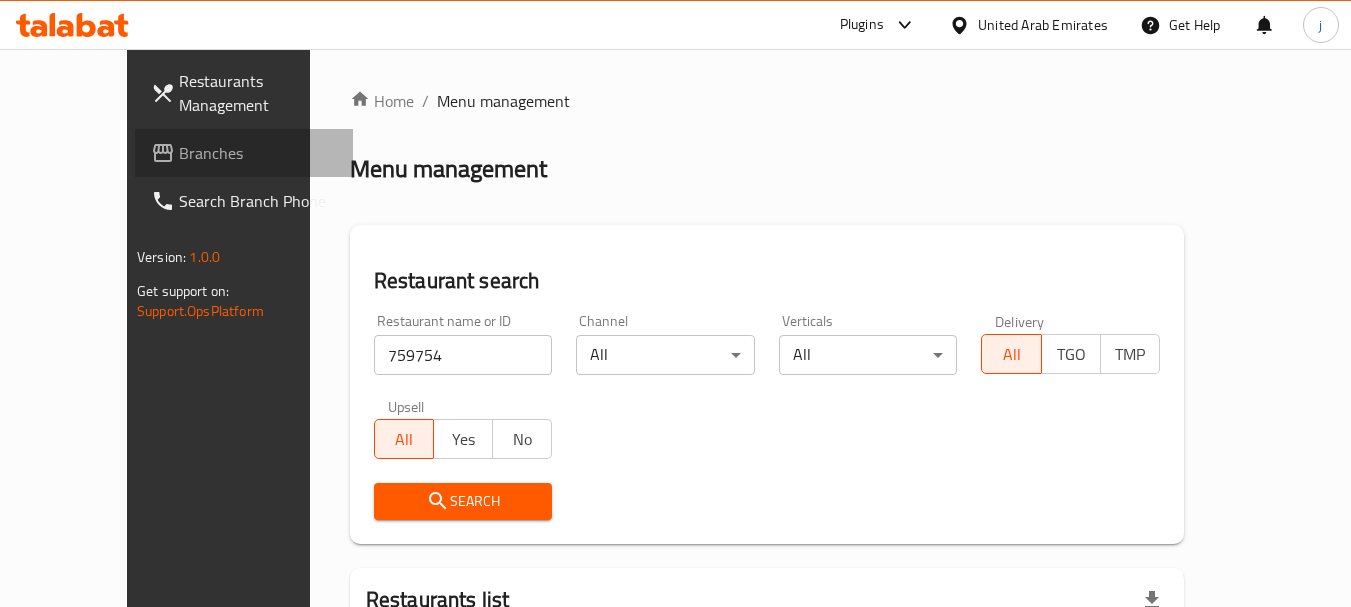 click 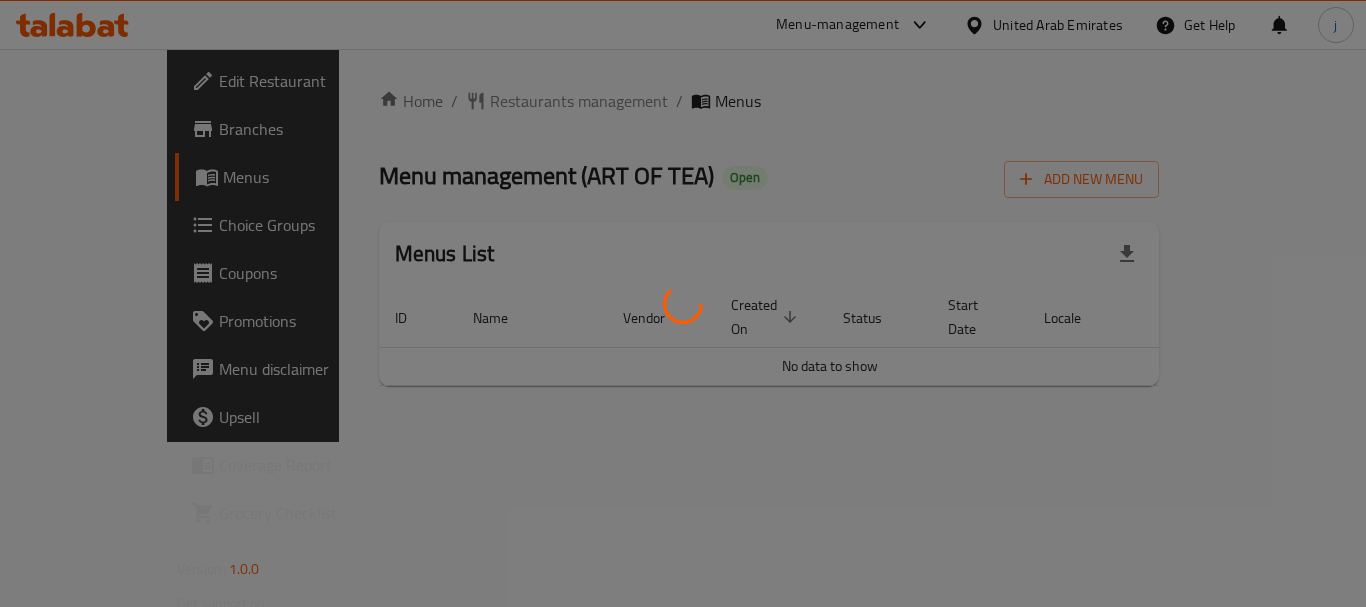 scroll, scrollTop: 0, scrollLeft: 0, axis: both 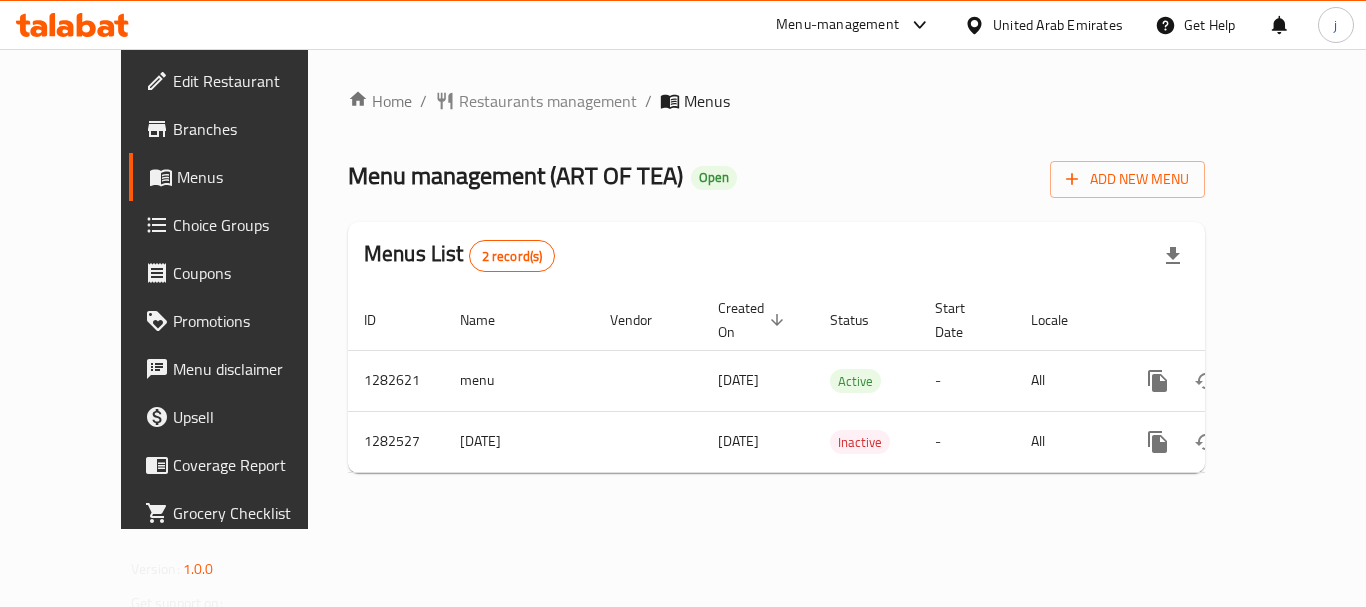 click on "Edit Restaurant" at bounding box center (253, 81) 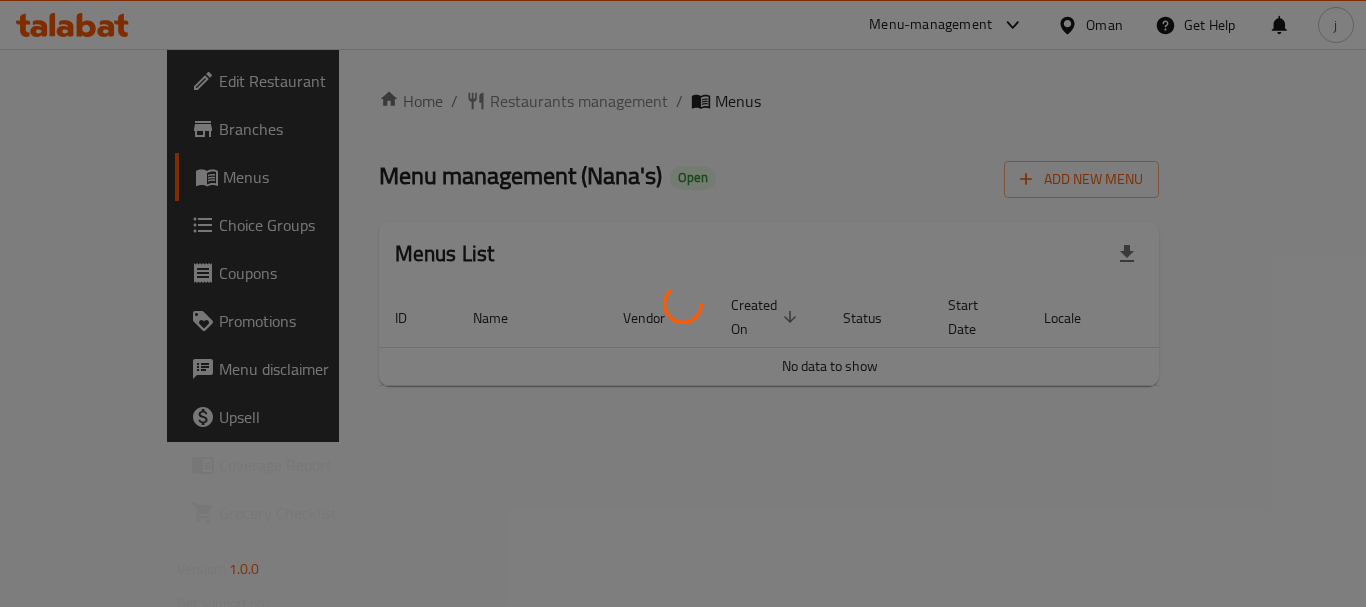 scroll, scrollTop: 0, scrollLeft: 0, axis: both 